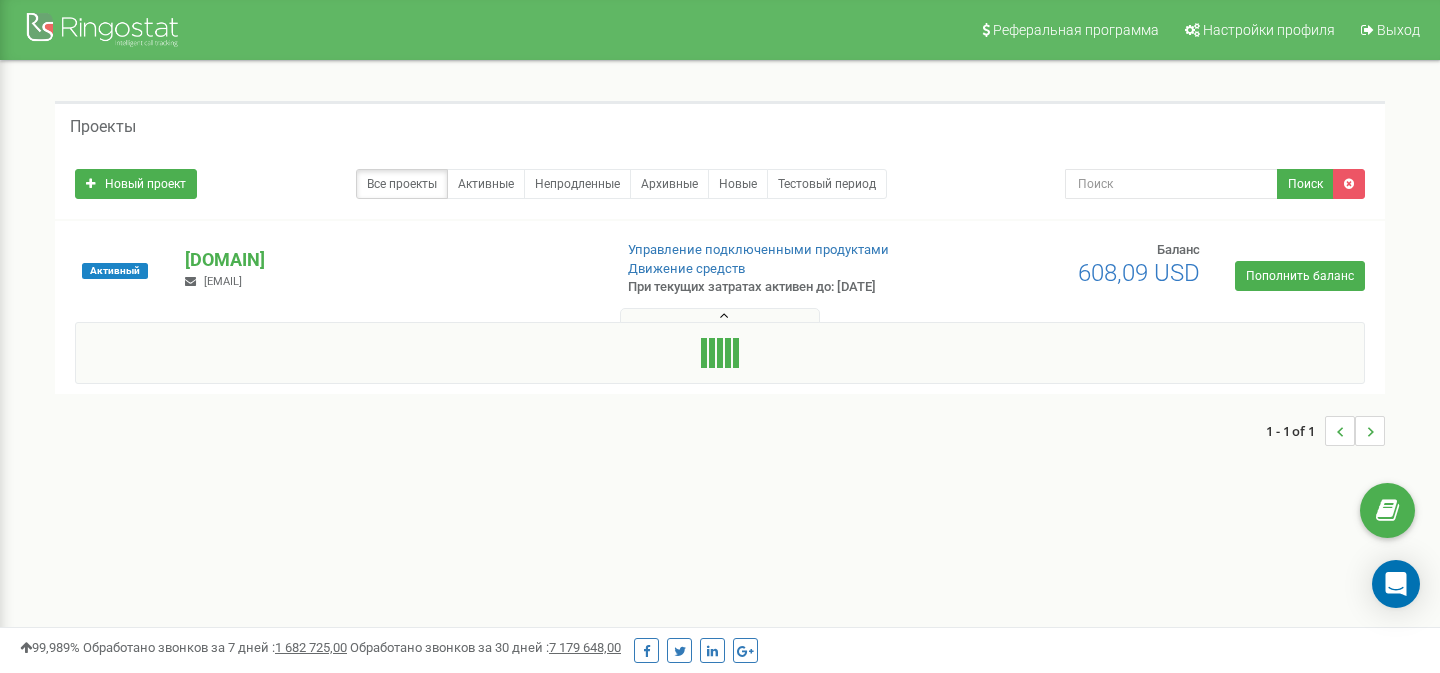 scroll, scrollTop: 0, scrollLeft: 0, axis: both 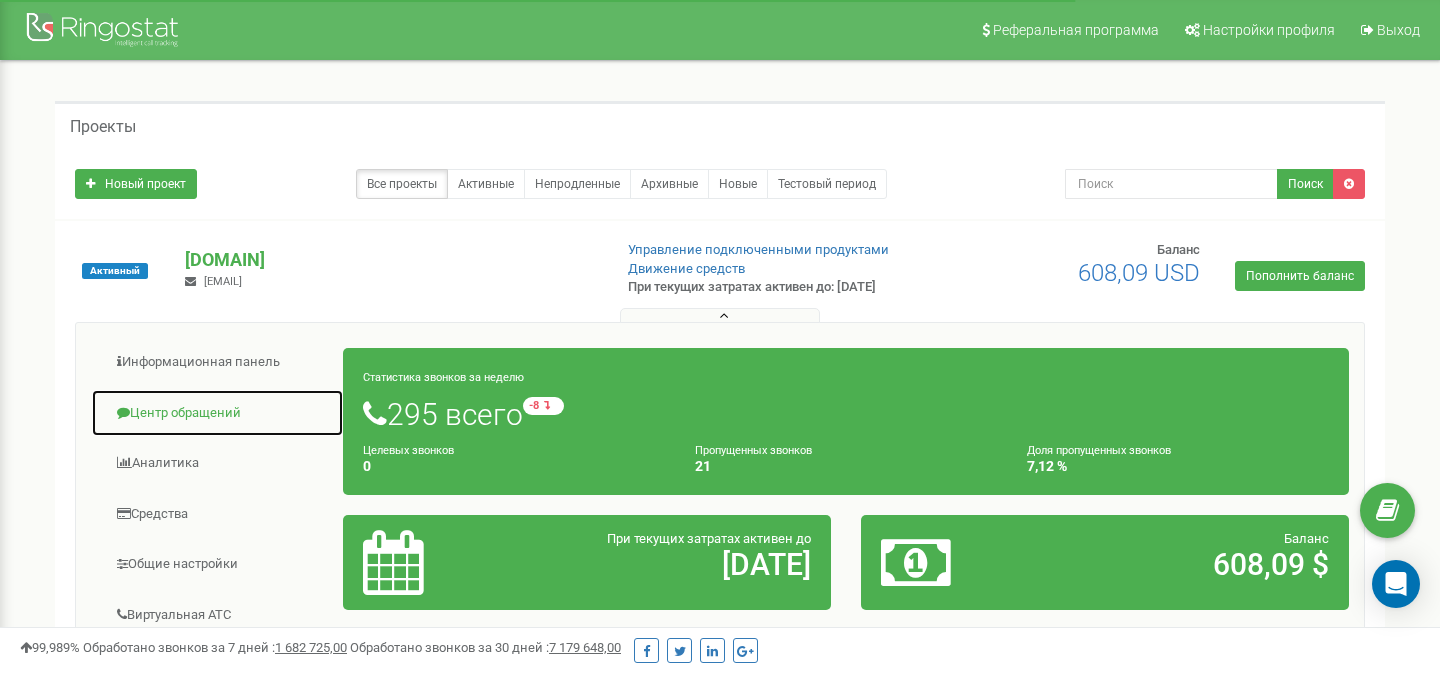 click on "Центр обращений" at bounding box center (217, 413) 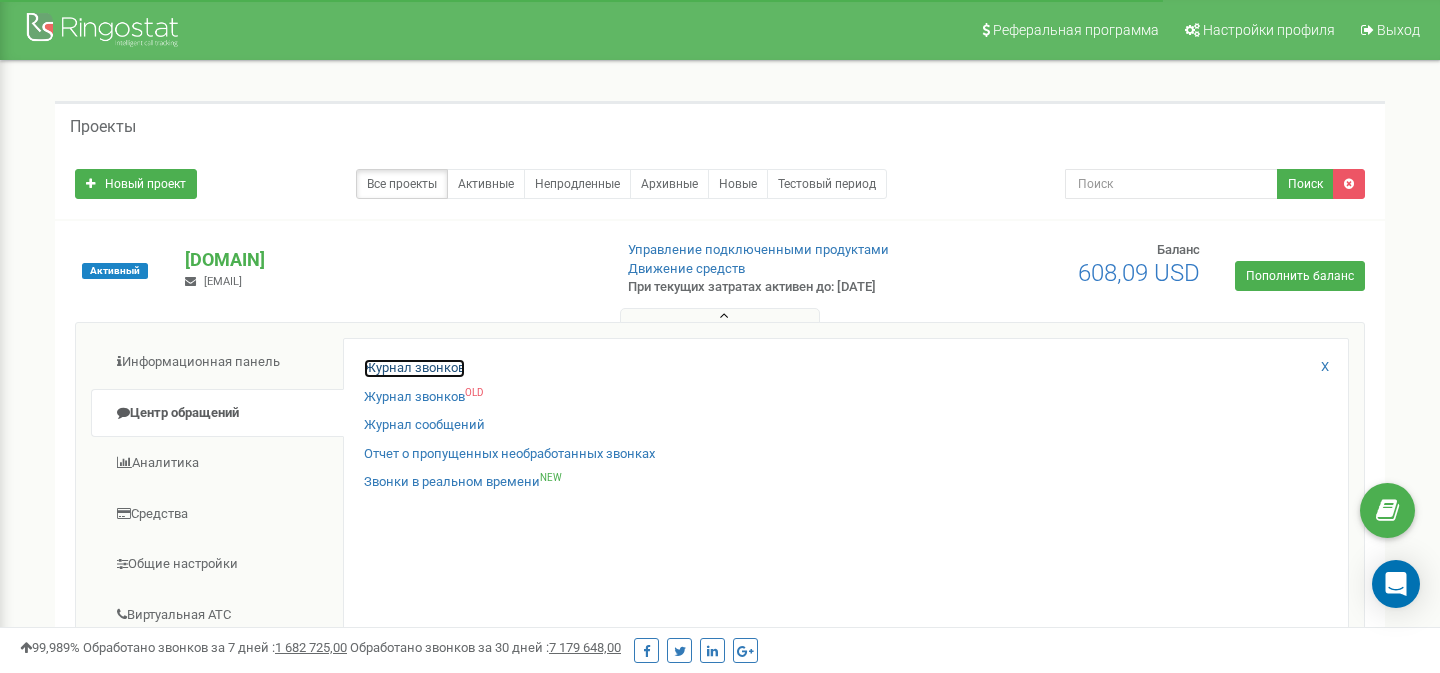 click on "Журнал звонков" at bounding box center [414, 368] 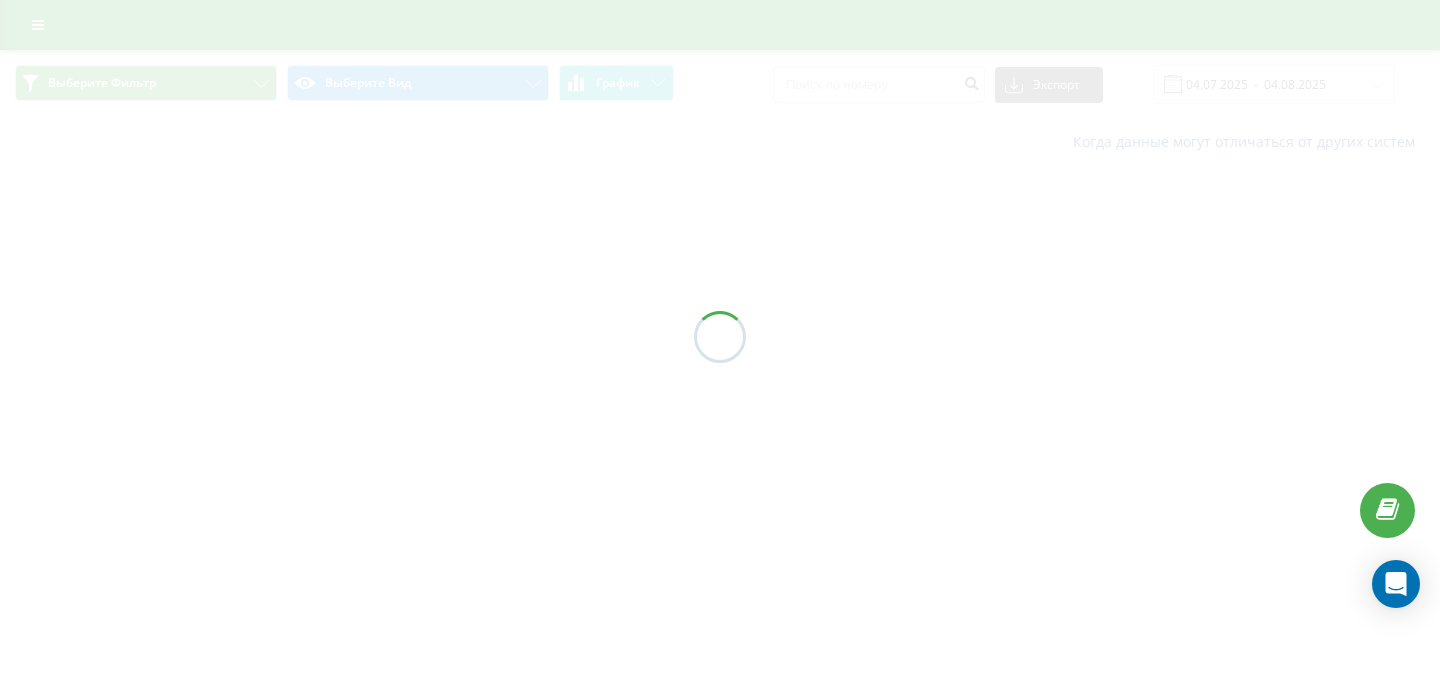 scroll, scrollTop: 0, scrollLeft: 0, axis: both 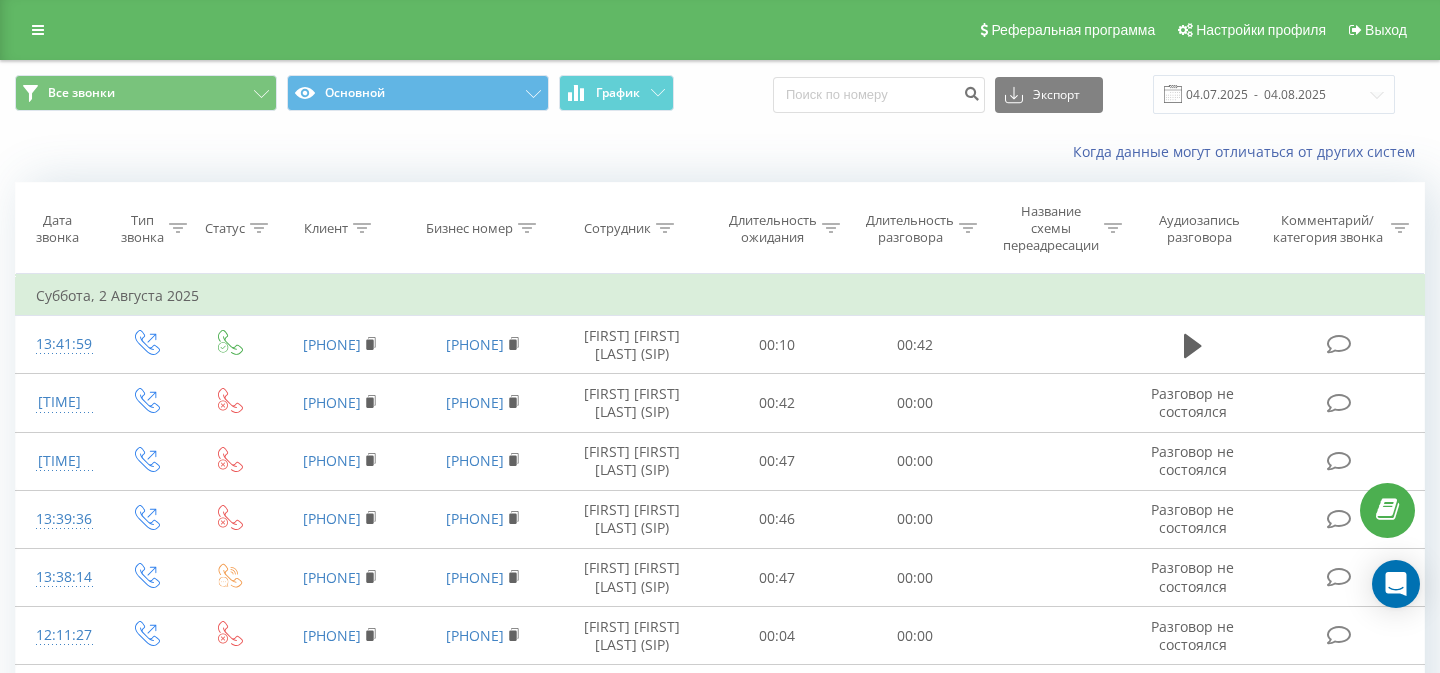 click on "Все звонки Основной График Экспорт .csv .xls .xlsx [DATE]  -  [DATE]" at bounding box center (720, 94) 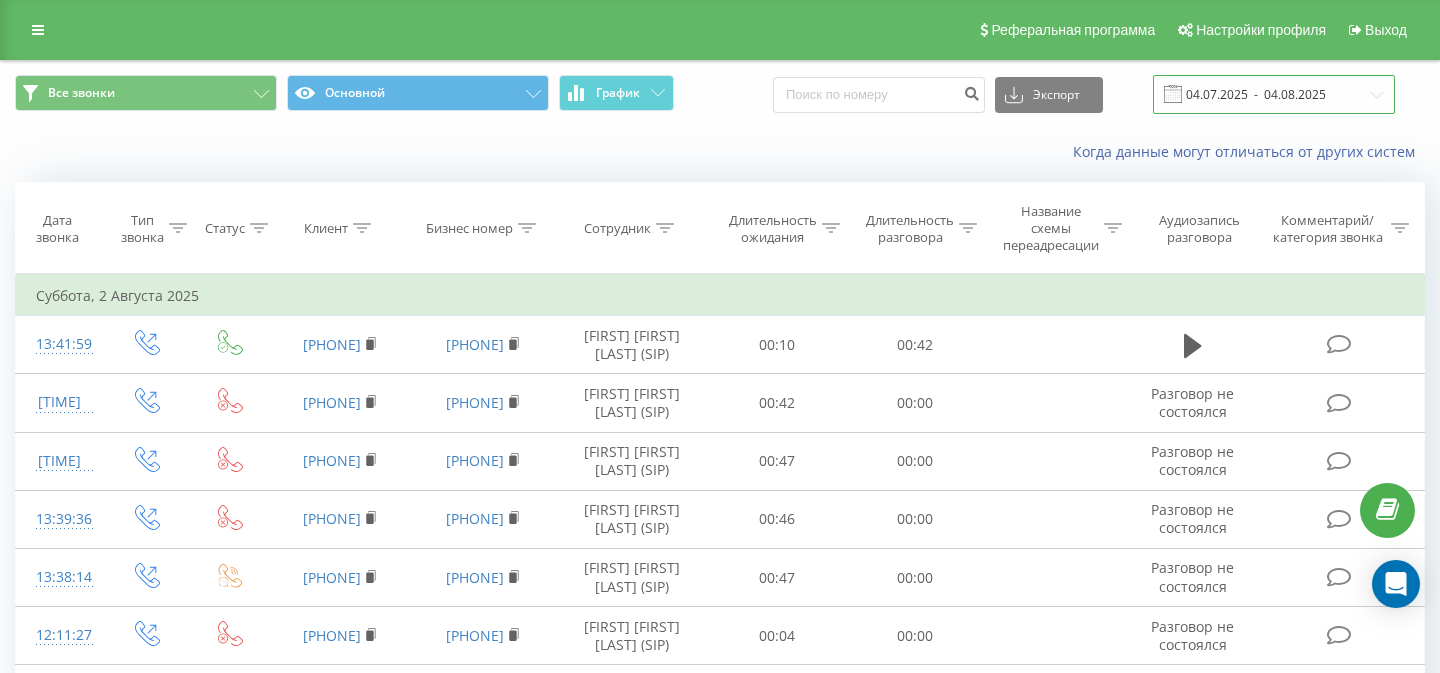 click on "04.07.2025  -  04.08.2025" at bounding box center [1274, 94] 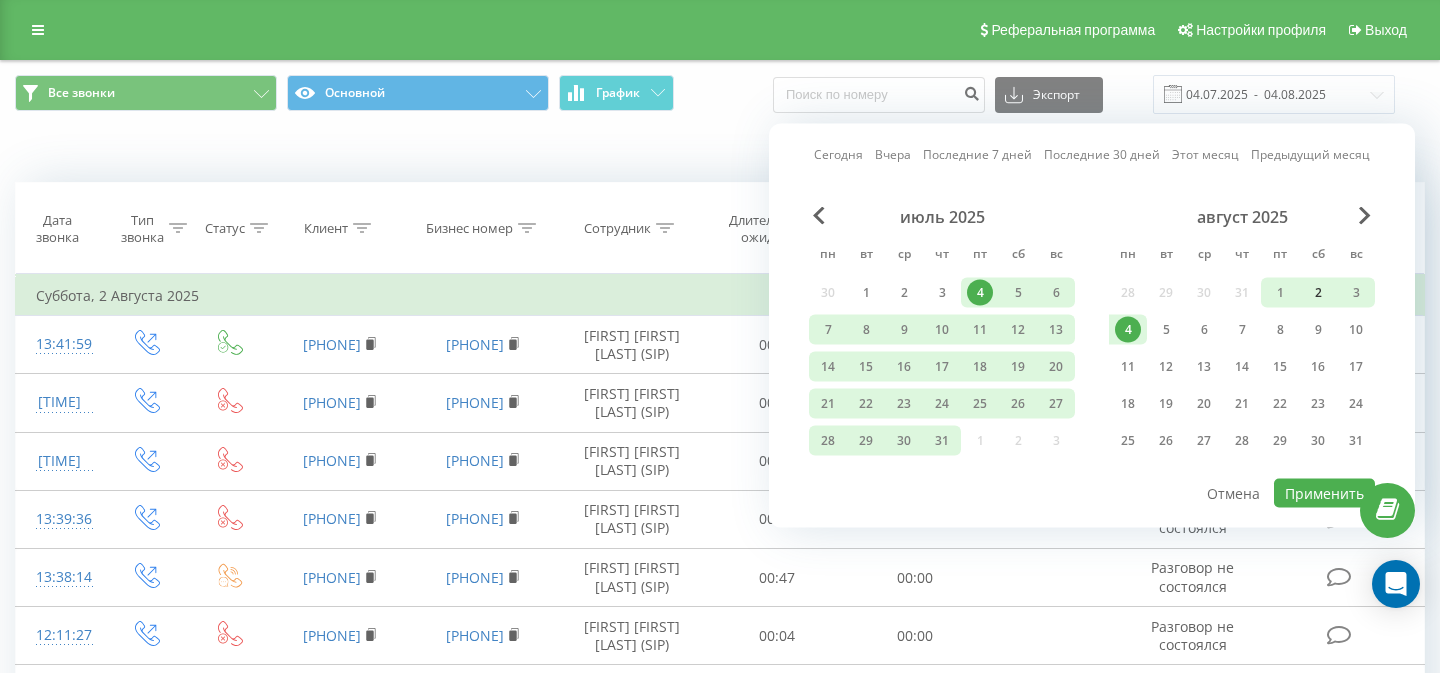 click on "2" at bounding box center [1318, 293] 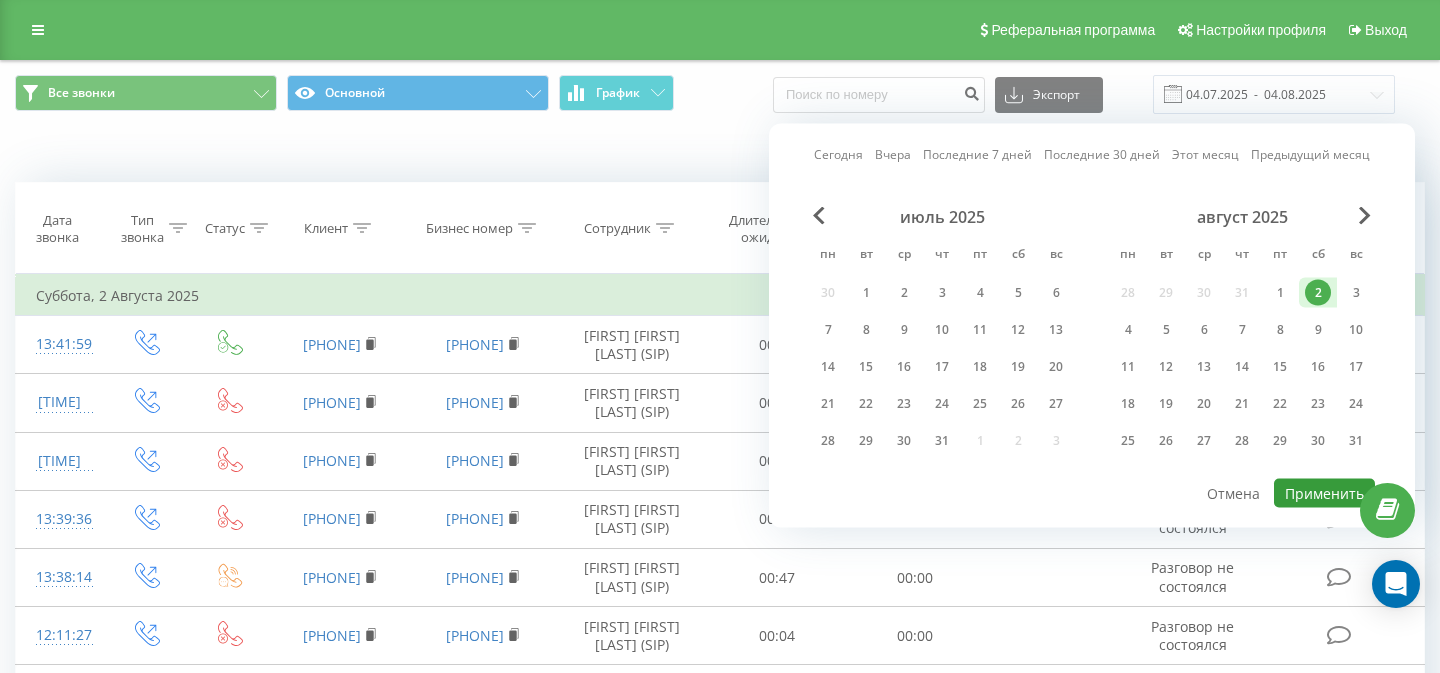 click on "Применить" at bounding box center (1324, 493) 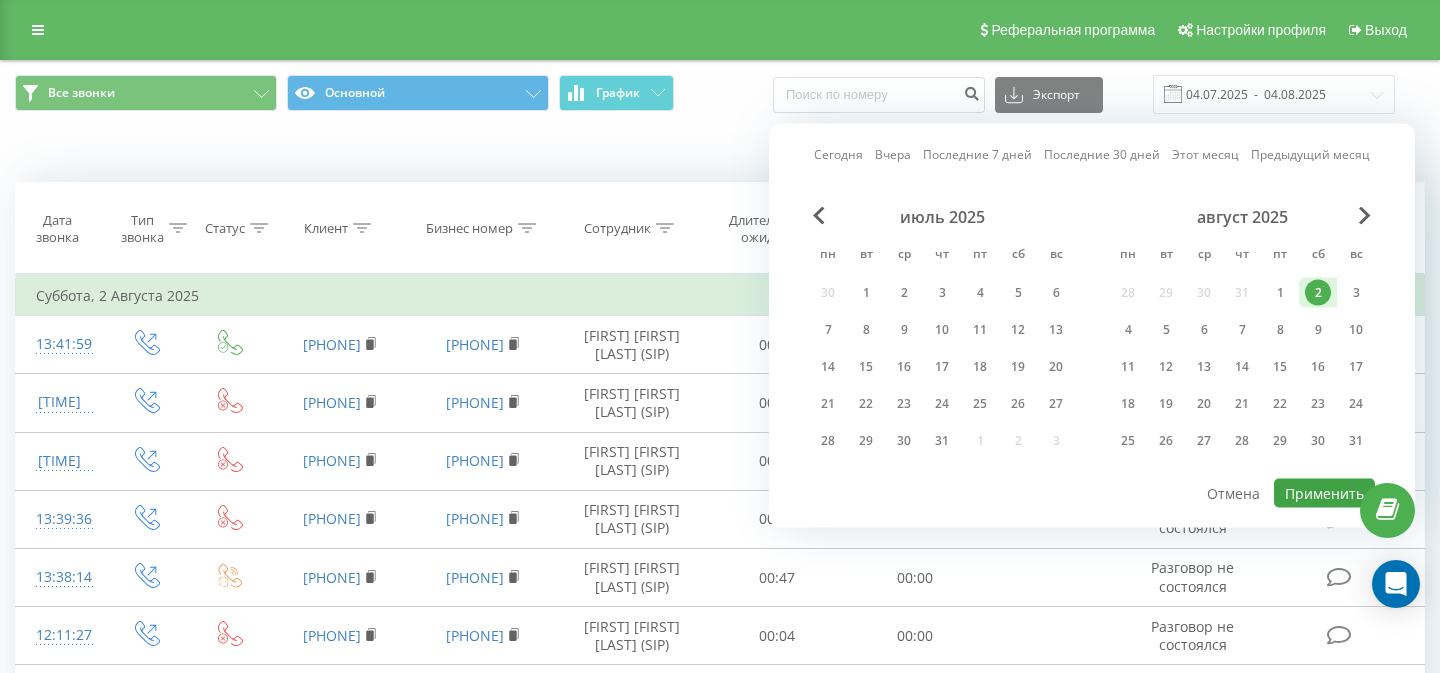type on "02.08.2025  -  02.08.2025" 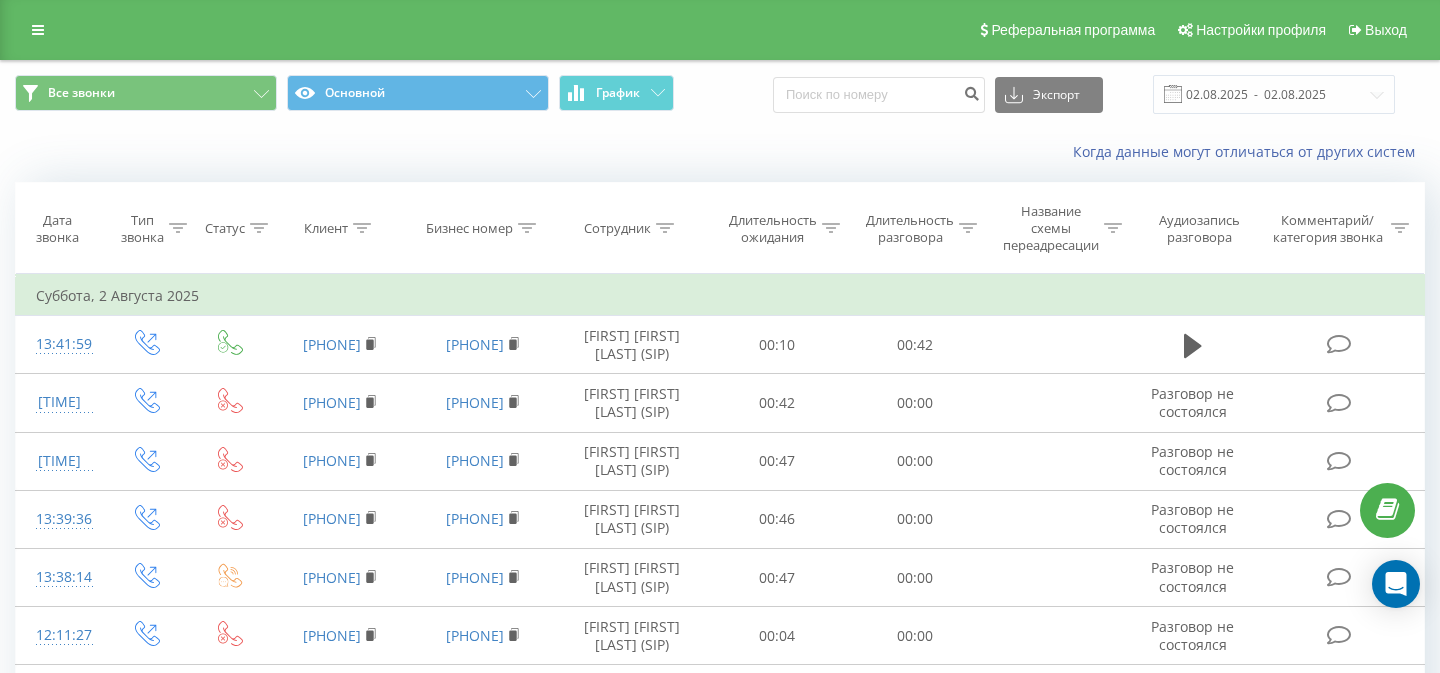 click on "Сотрудник" at bounding box center (617, 228) 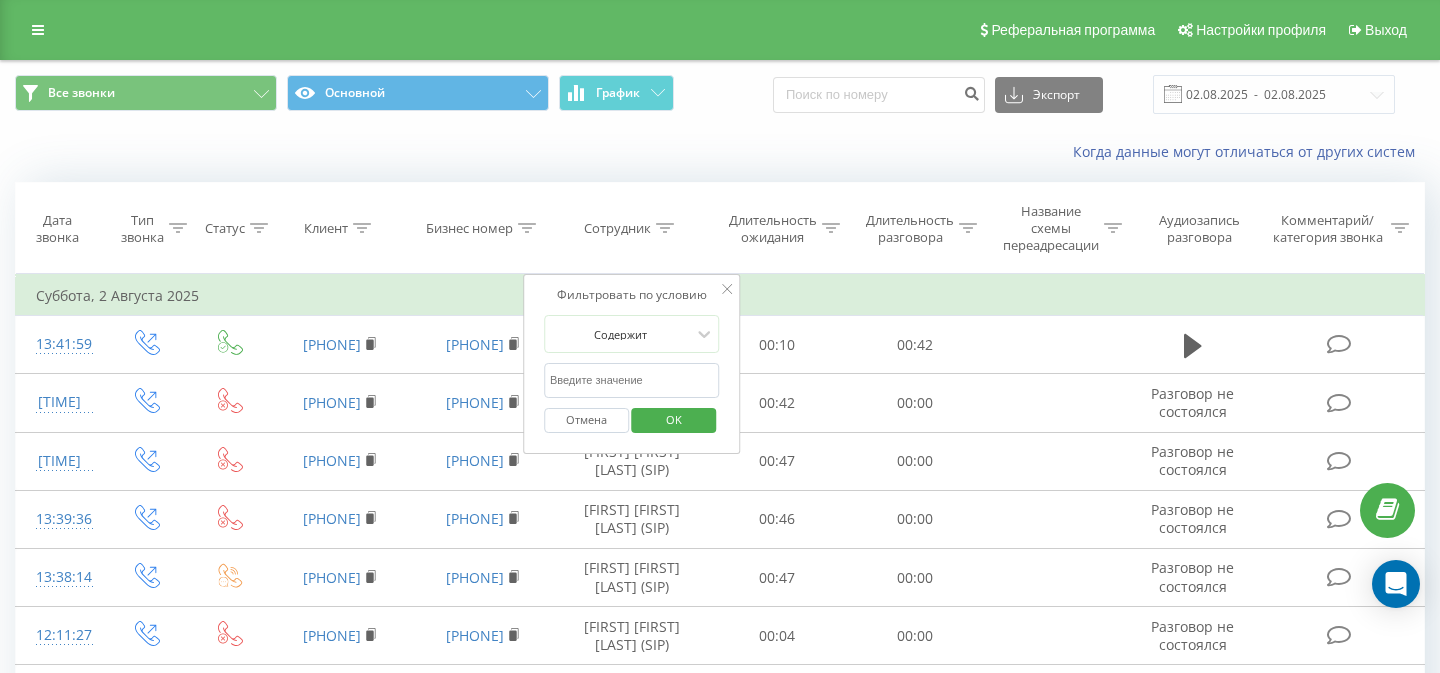 click at bounding box center (632, 380) 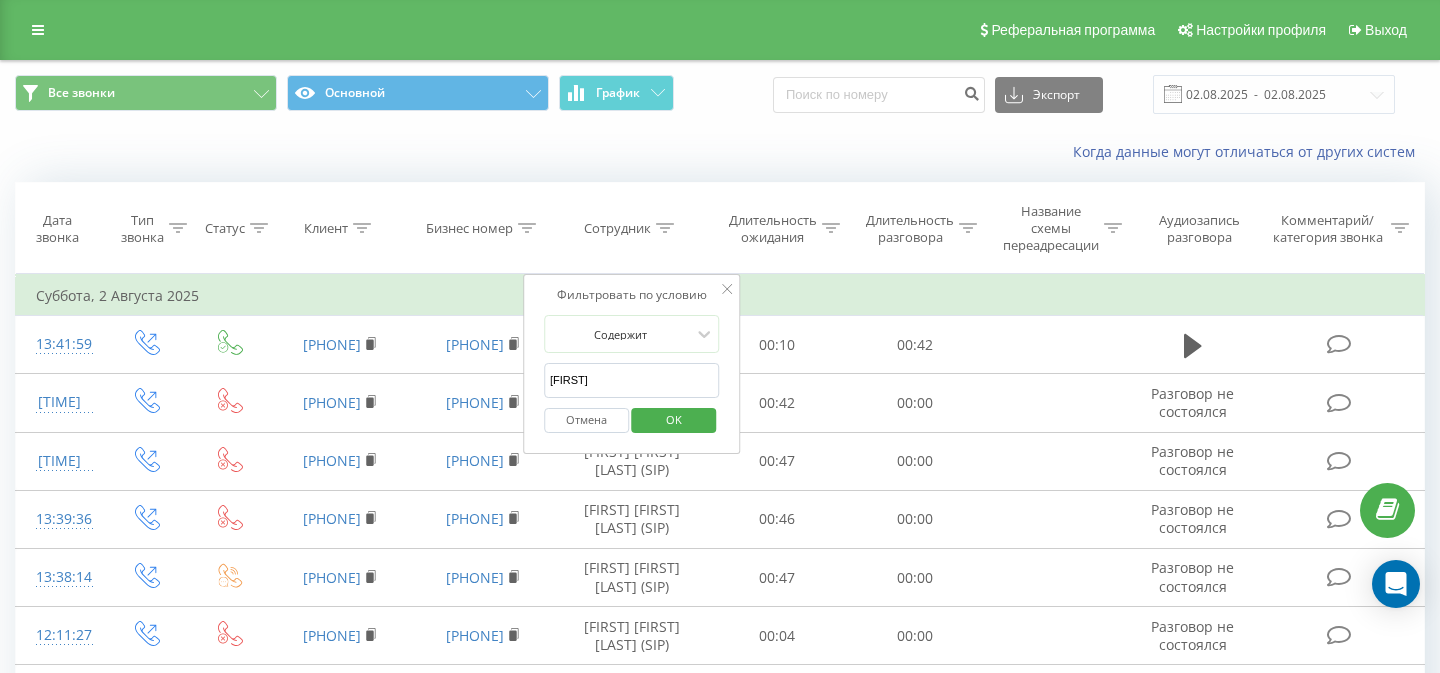 click on "OK" at bounding box center (674, 419) 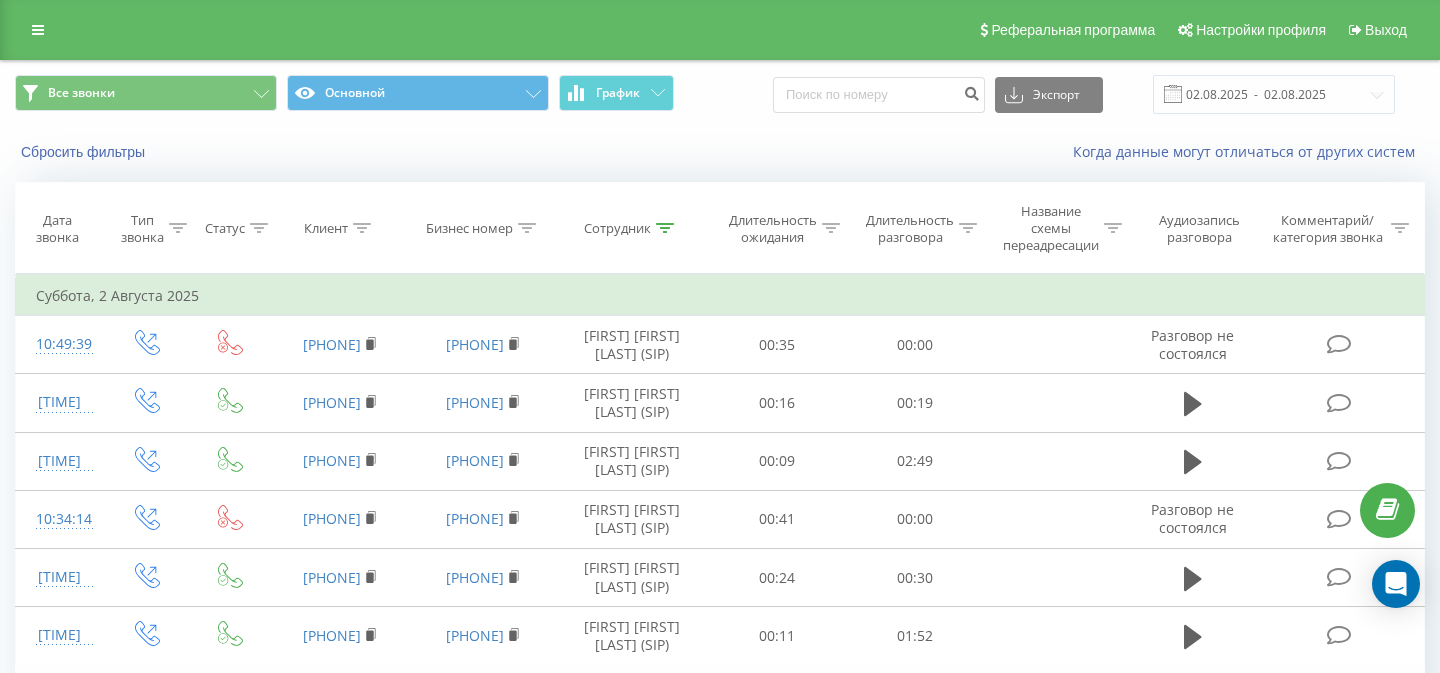 scroll, scrollTop: 126, scrollLeft: 0, axis: vertical 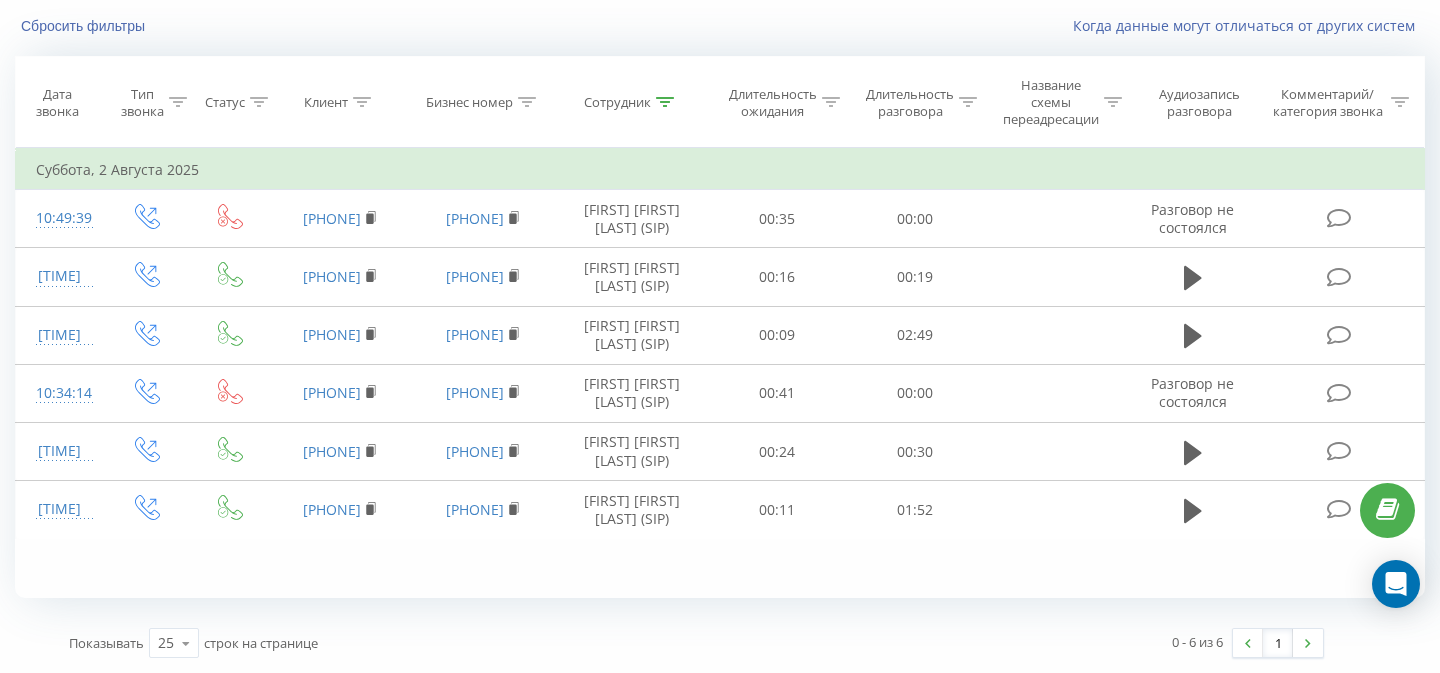 click on "Сотрудник" at bounding box center (617, 102) 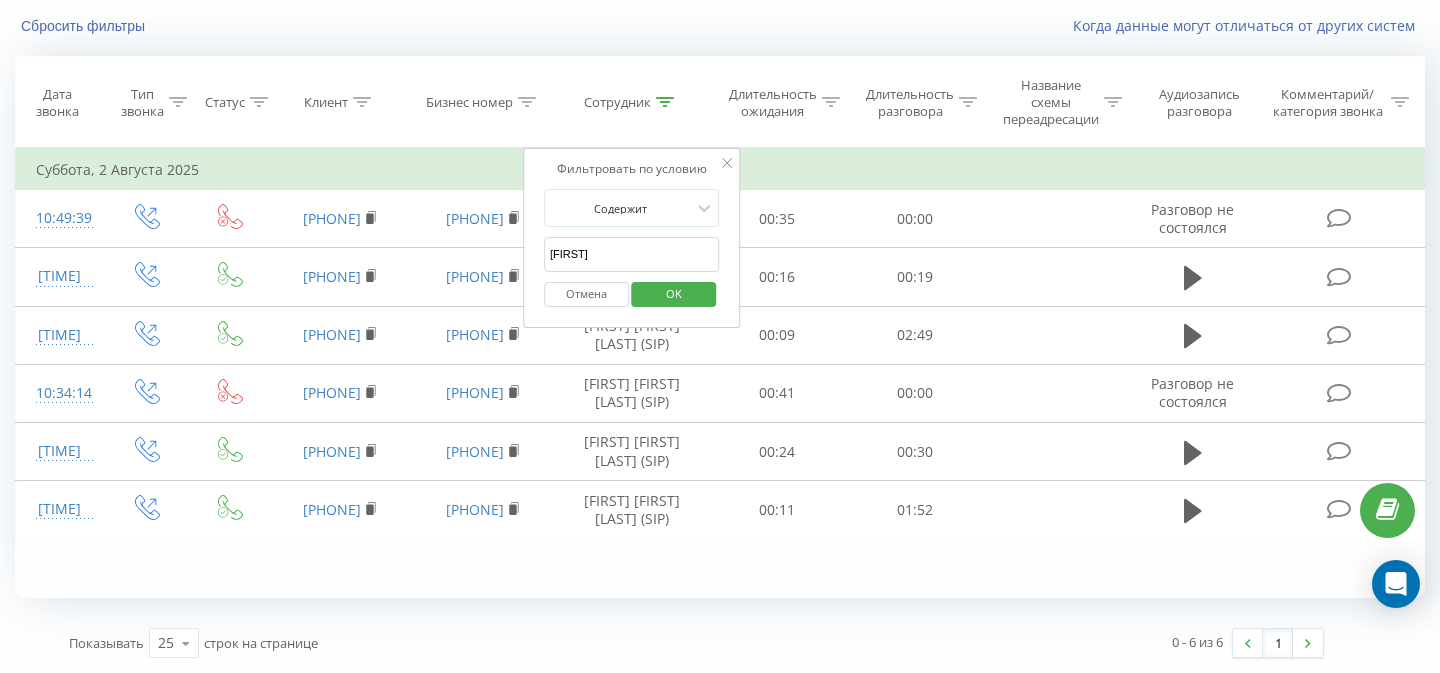 click on "анна" at bounding box center (632, 254) 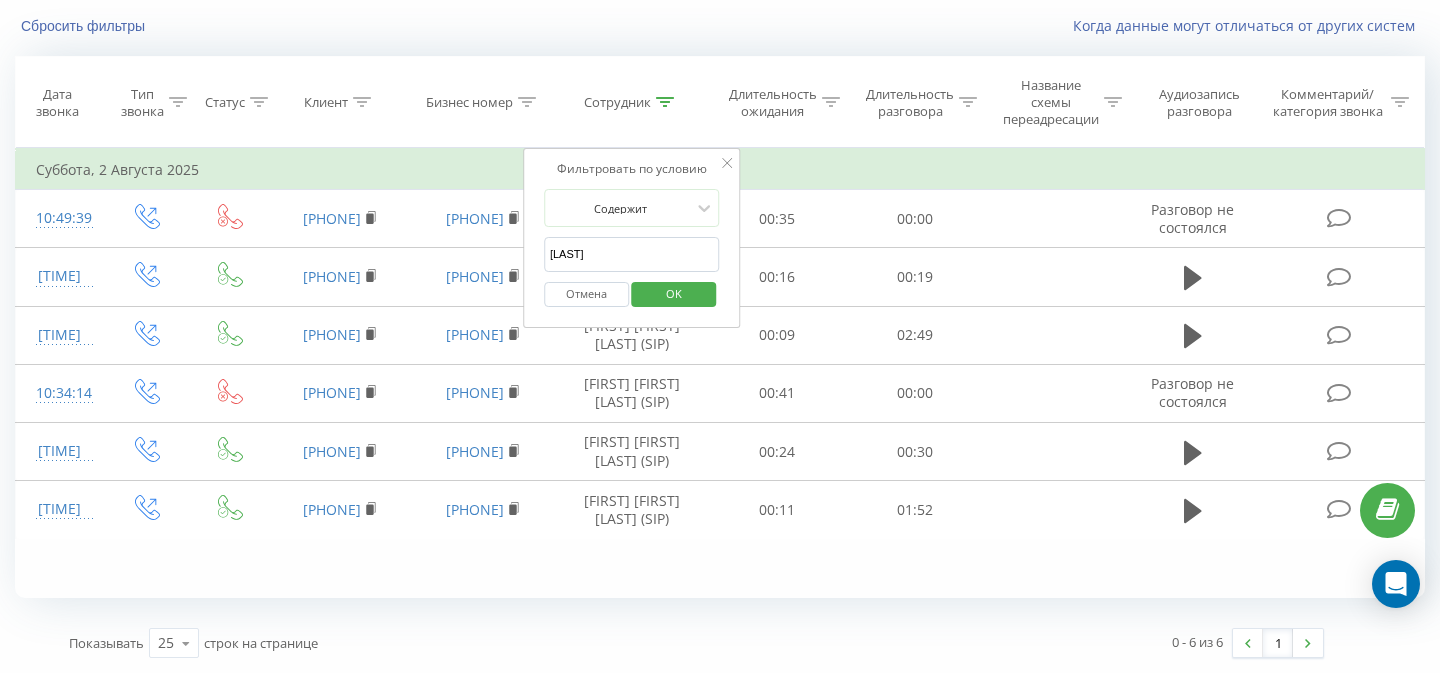 click on "OK" at bounding box center [674, 293] 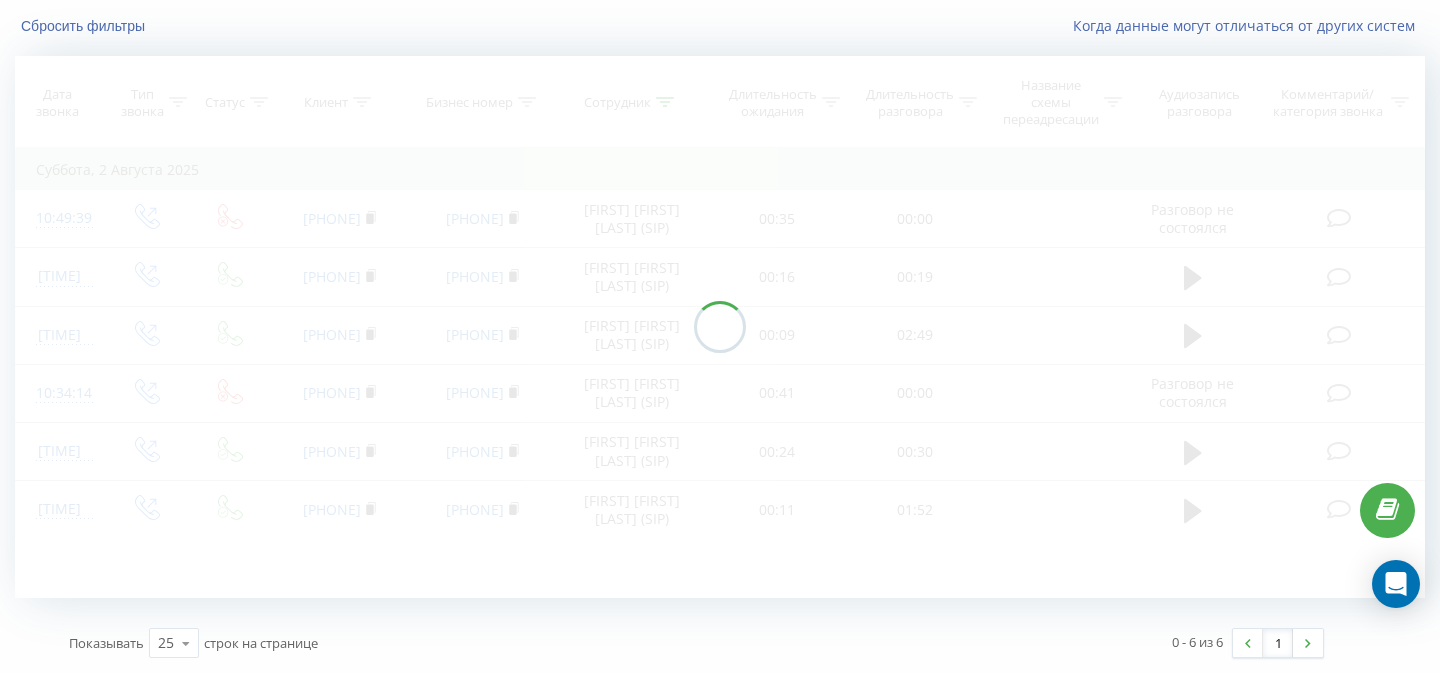 scroll, scrollTop: 68, scrollLeft: 0, axis: vertical 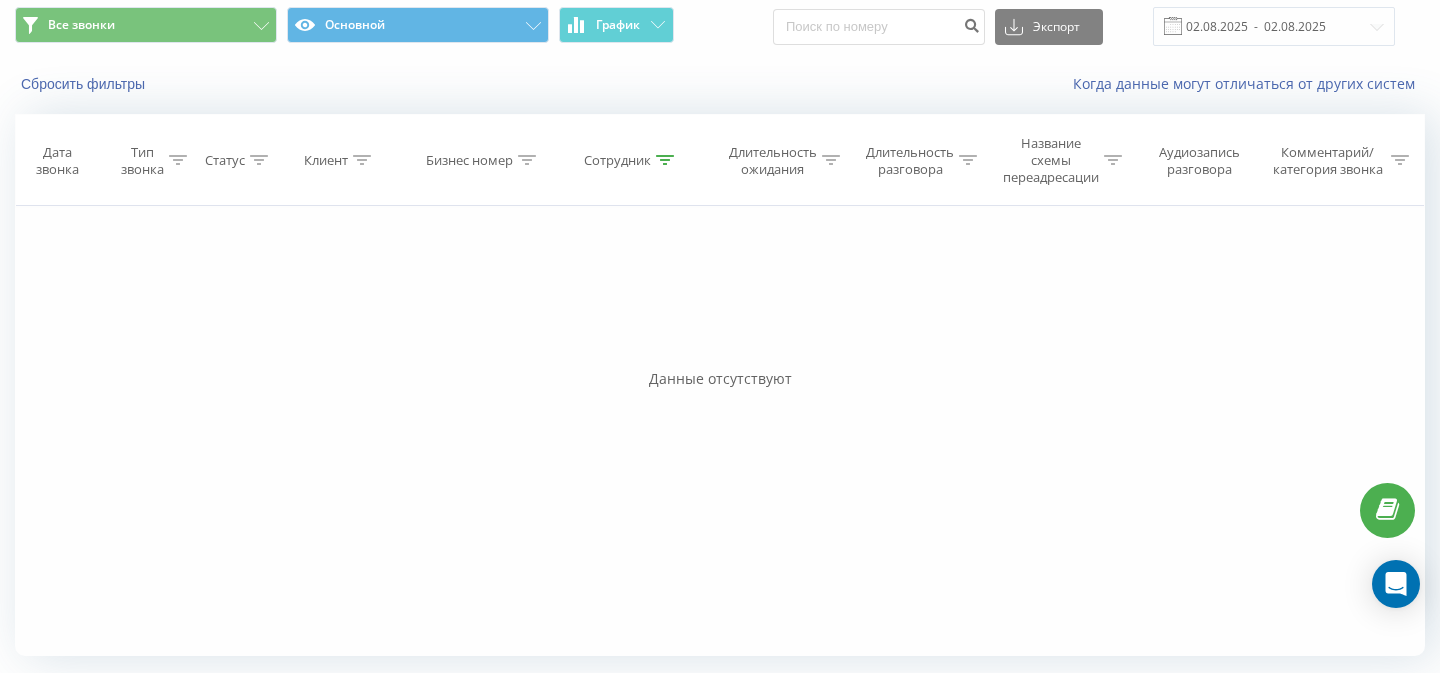 click on "Сотрудник" at bounding box center (617, 160) 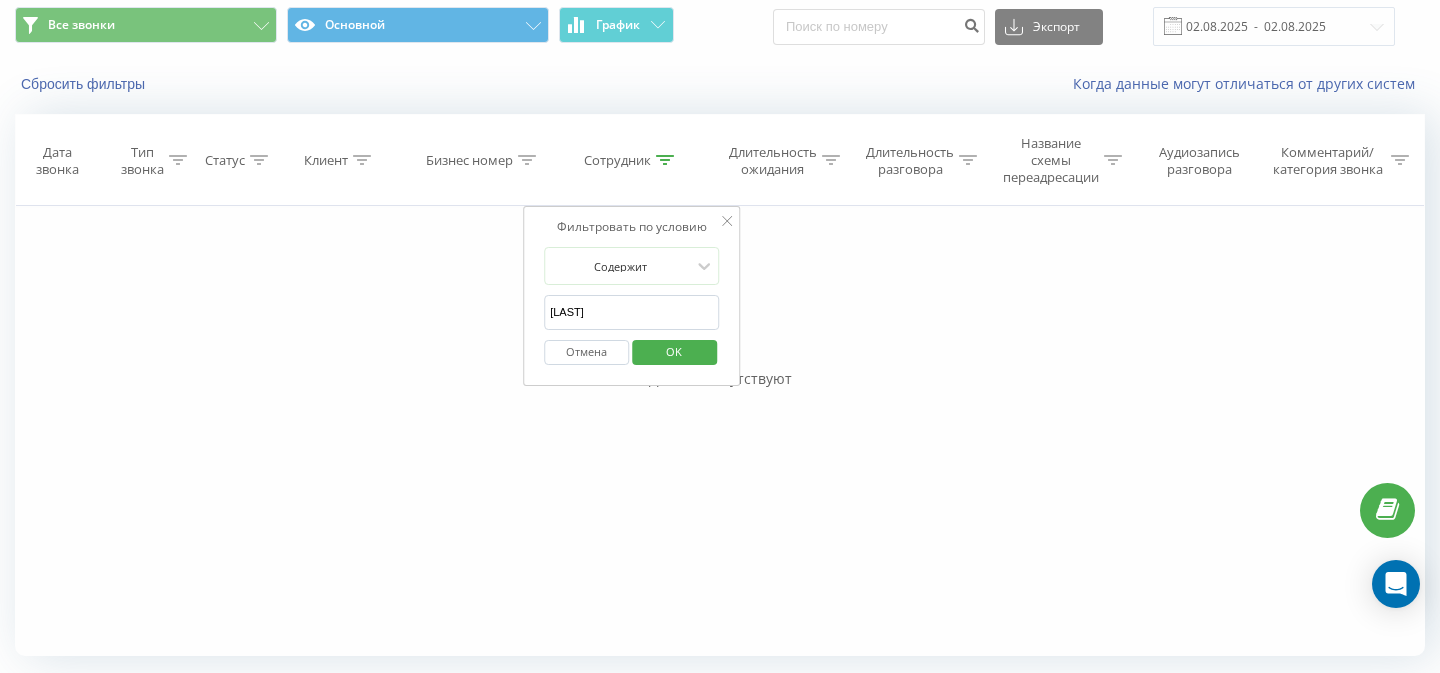 click on "суровцева" at bounding box center (632, 312) 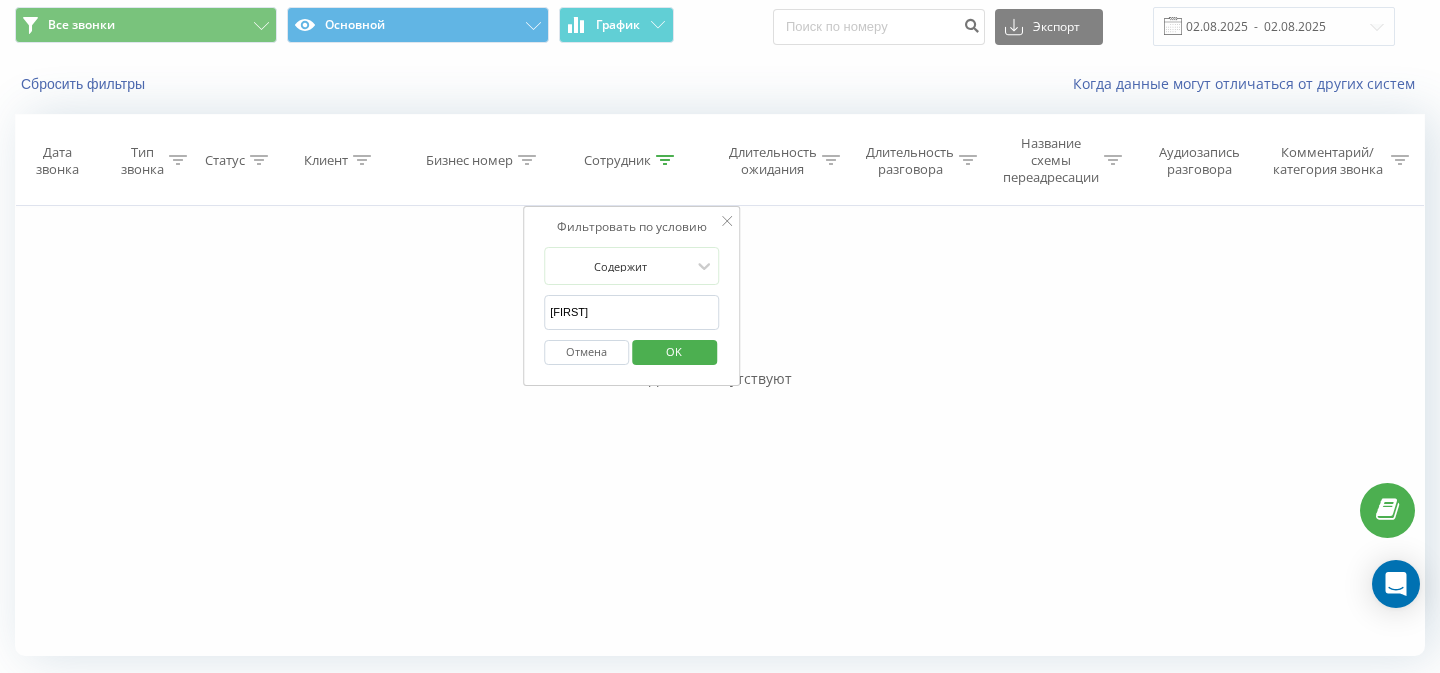 click on "OK" at bounding box center (674, 351) 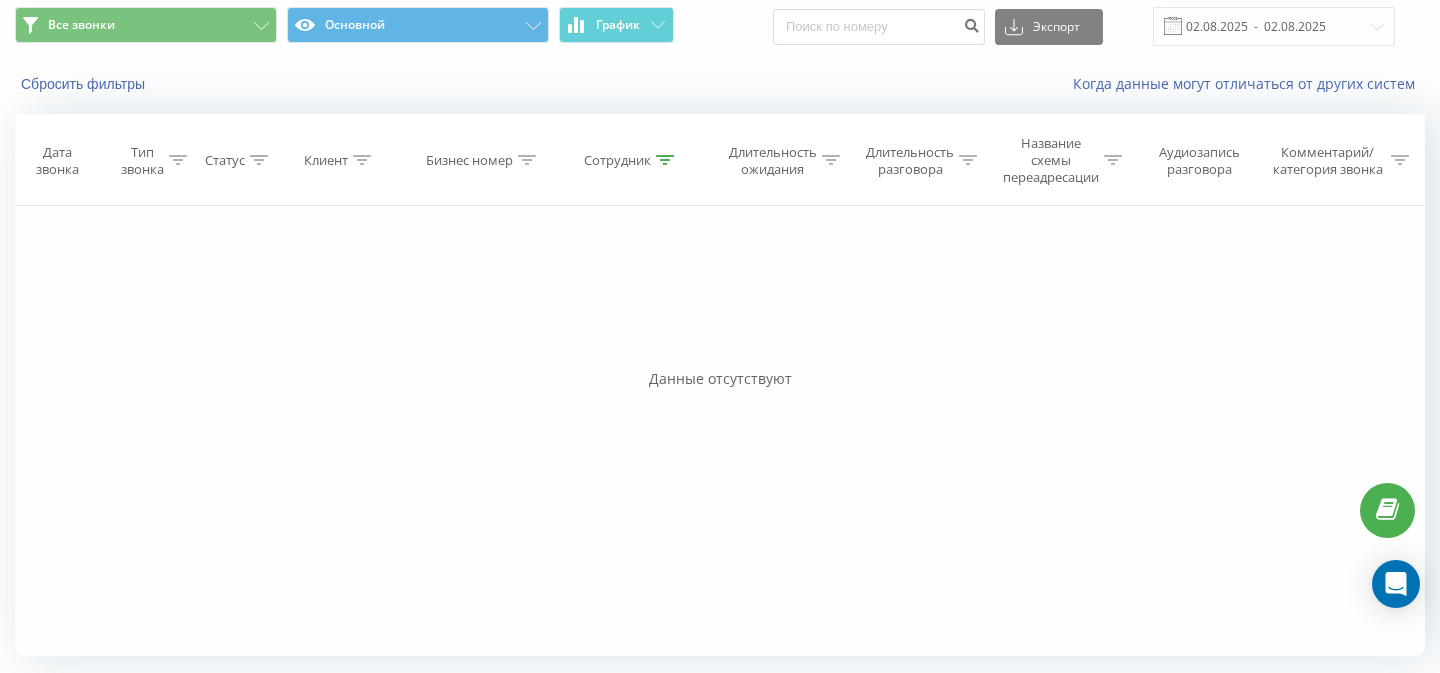 click on "Сотрудник" at bounding box center [617, 160] 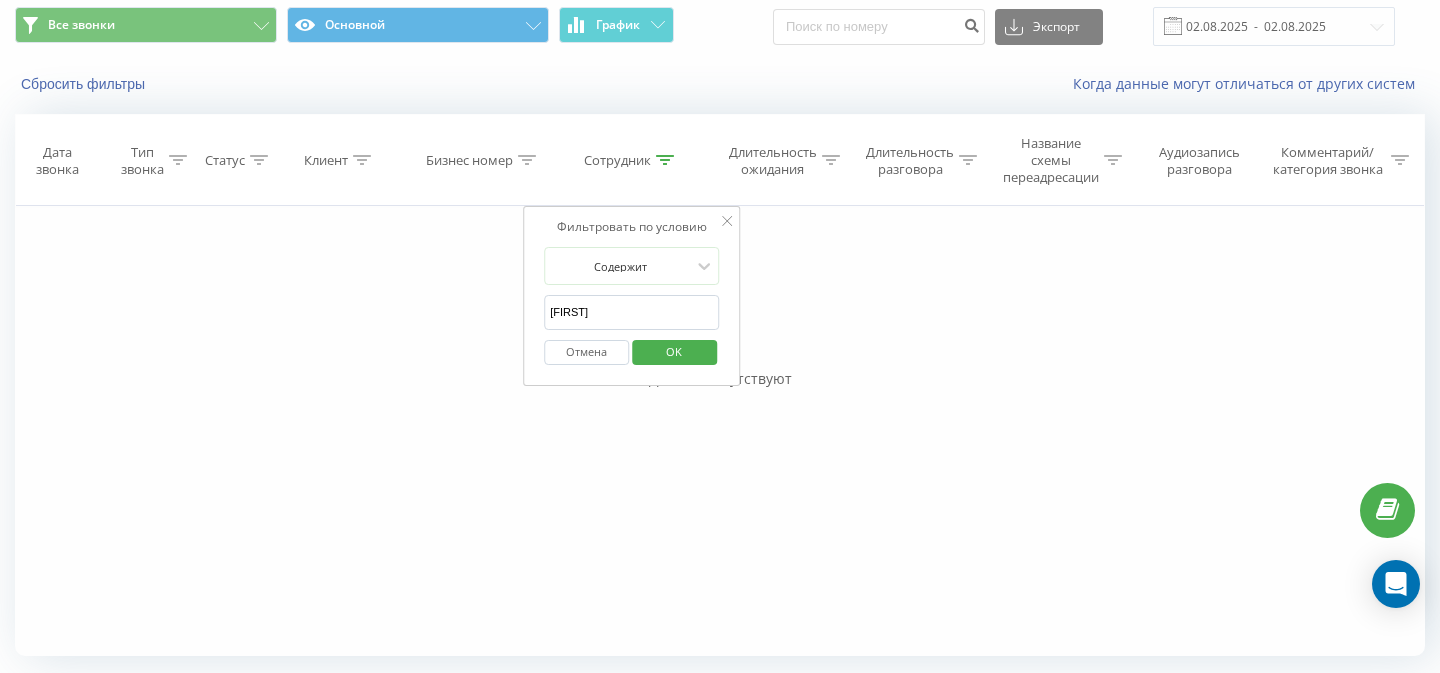 click on "юлия" at bounding box center [632, 312] 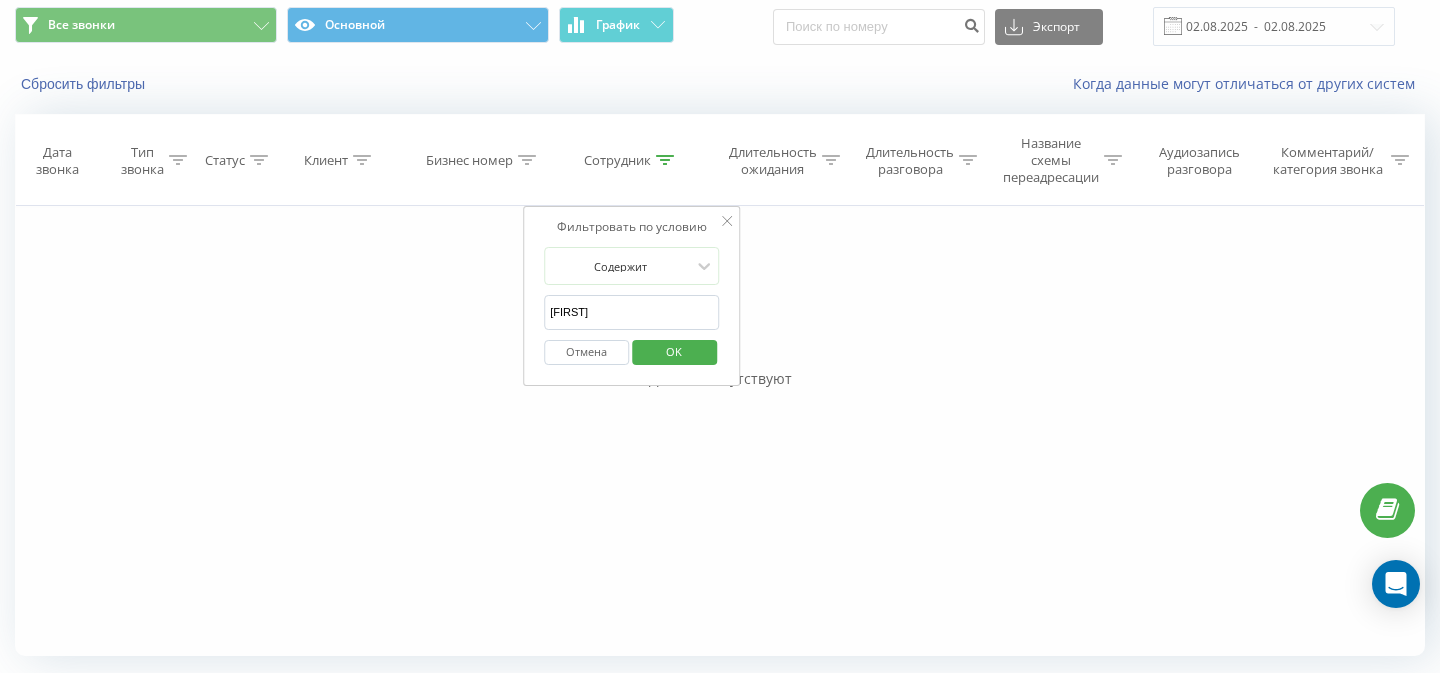 click on "OK" at bounding box center [674, 351] 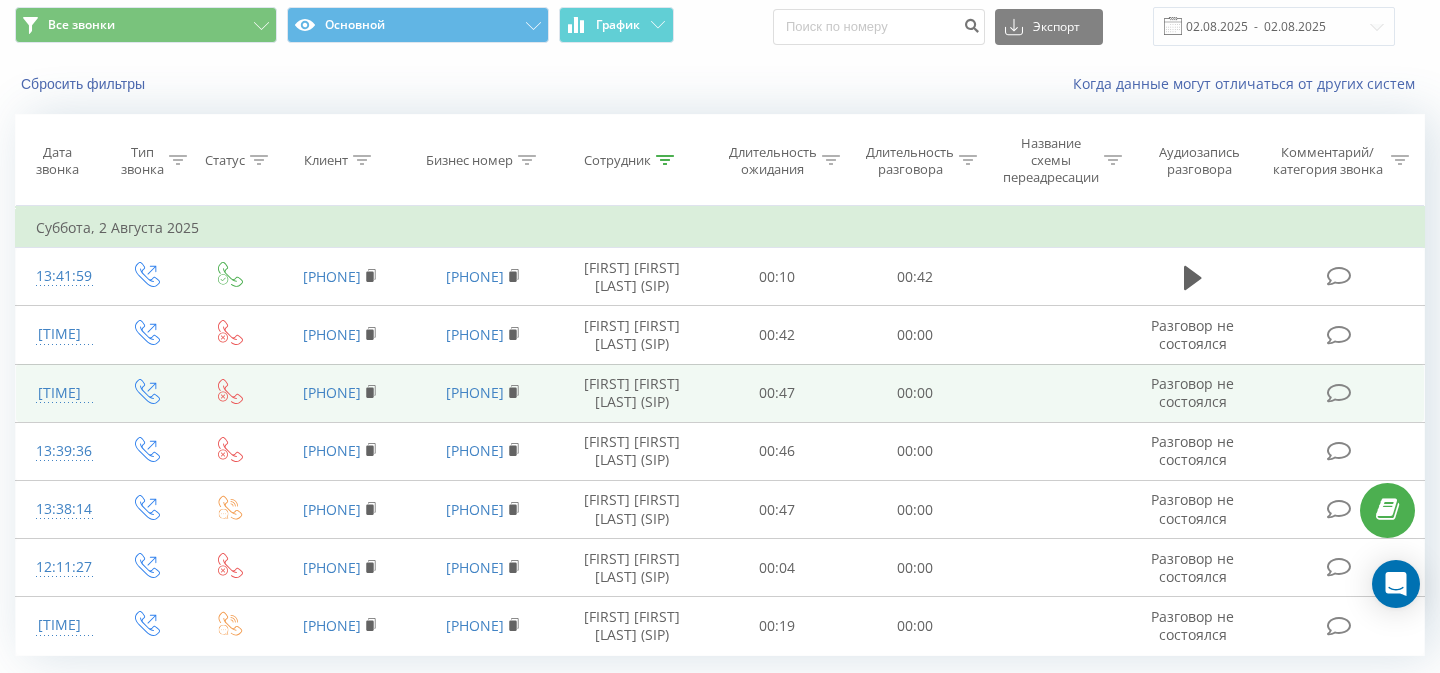 scroll, scrollTop: 233, scrollLeft: 0, axis: vertical 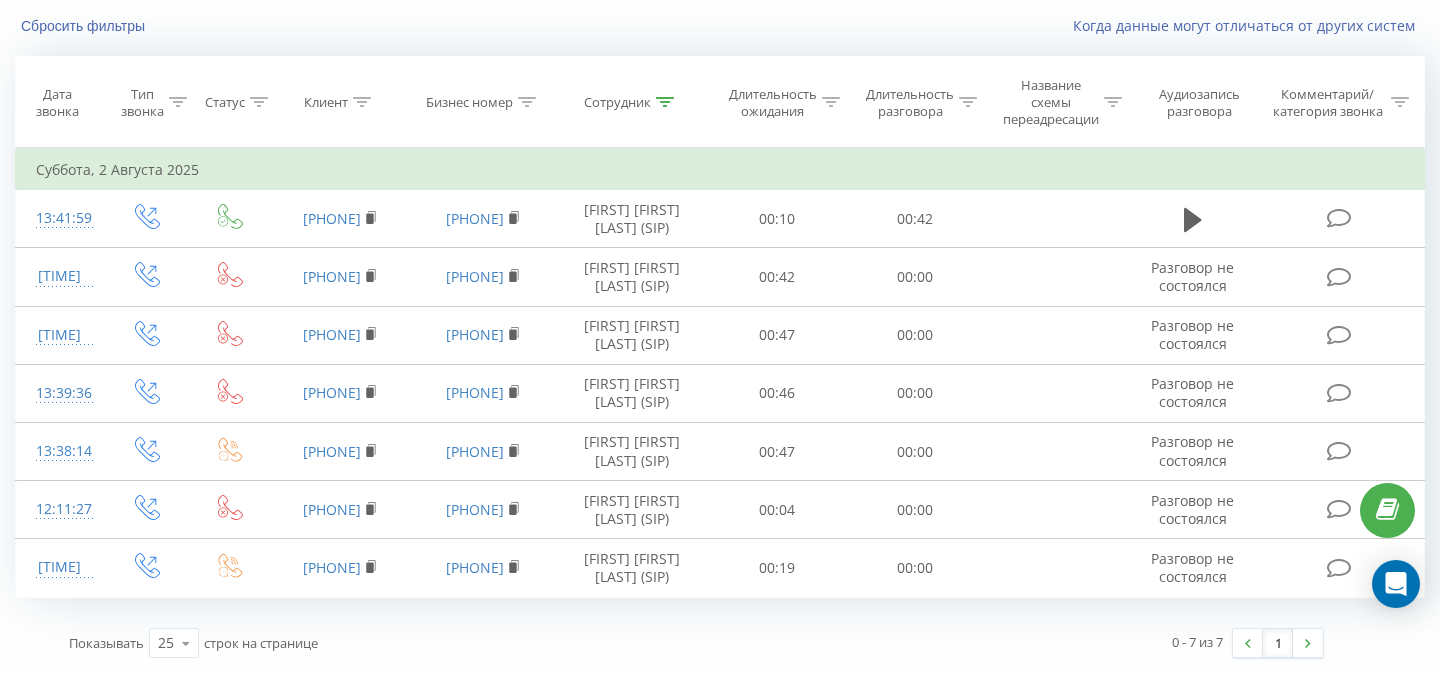 click on "Сотрудник" at bounding box center (632, 102) 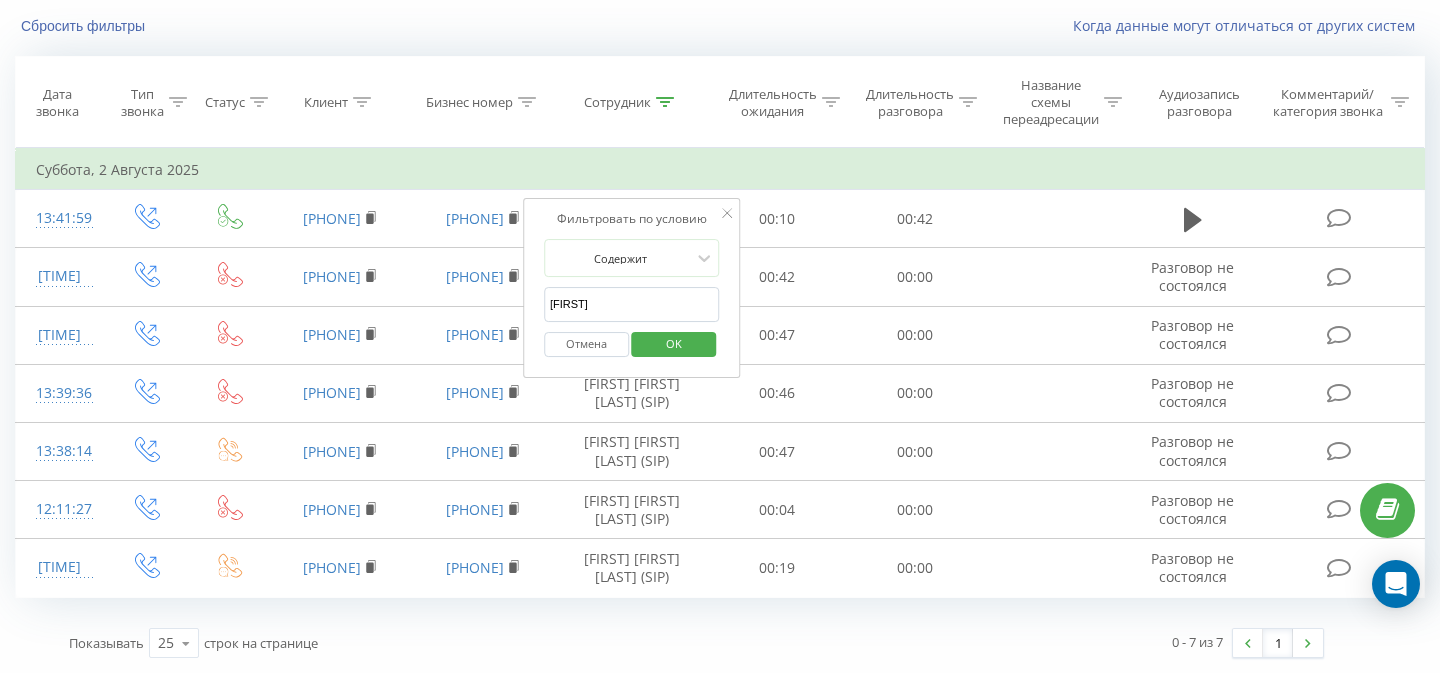 click on "Содержит мария Отмена OK" at bounding box center [632, 303] 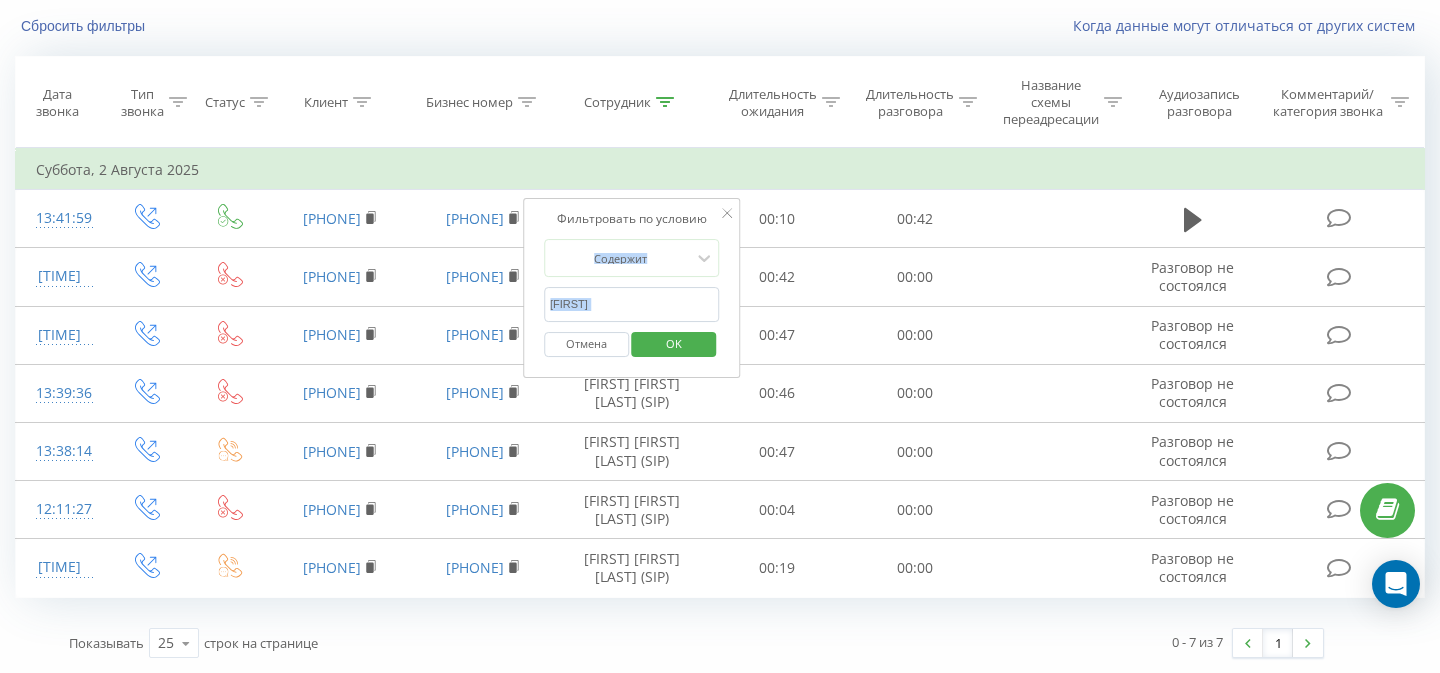 click on "Содержит мария Отмена OK" at bounding box center [632, 303] 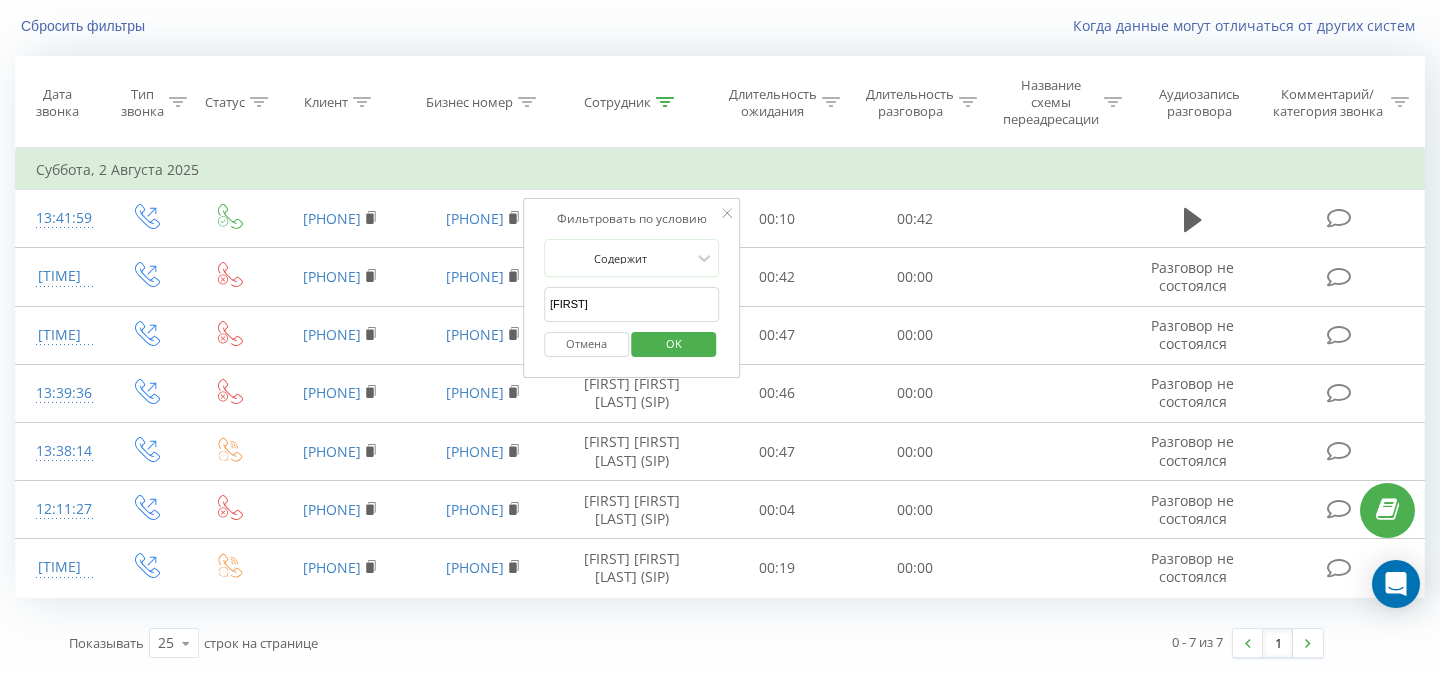 click on "мария" at bounding box center [632, 304] 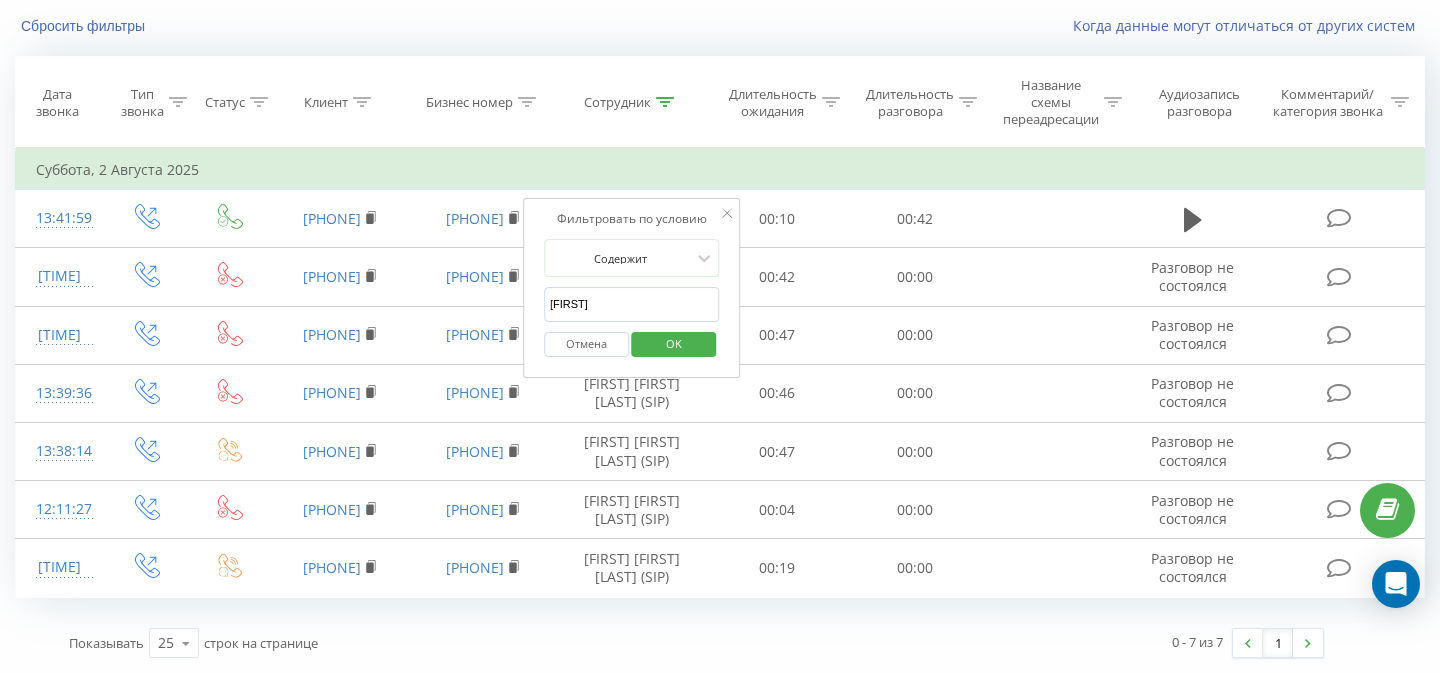 type on "илона" 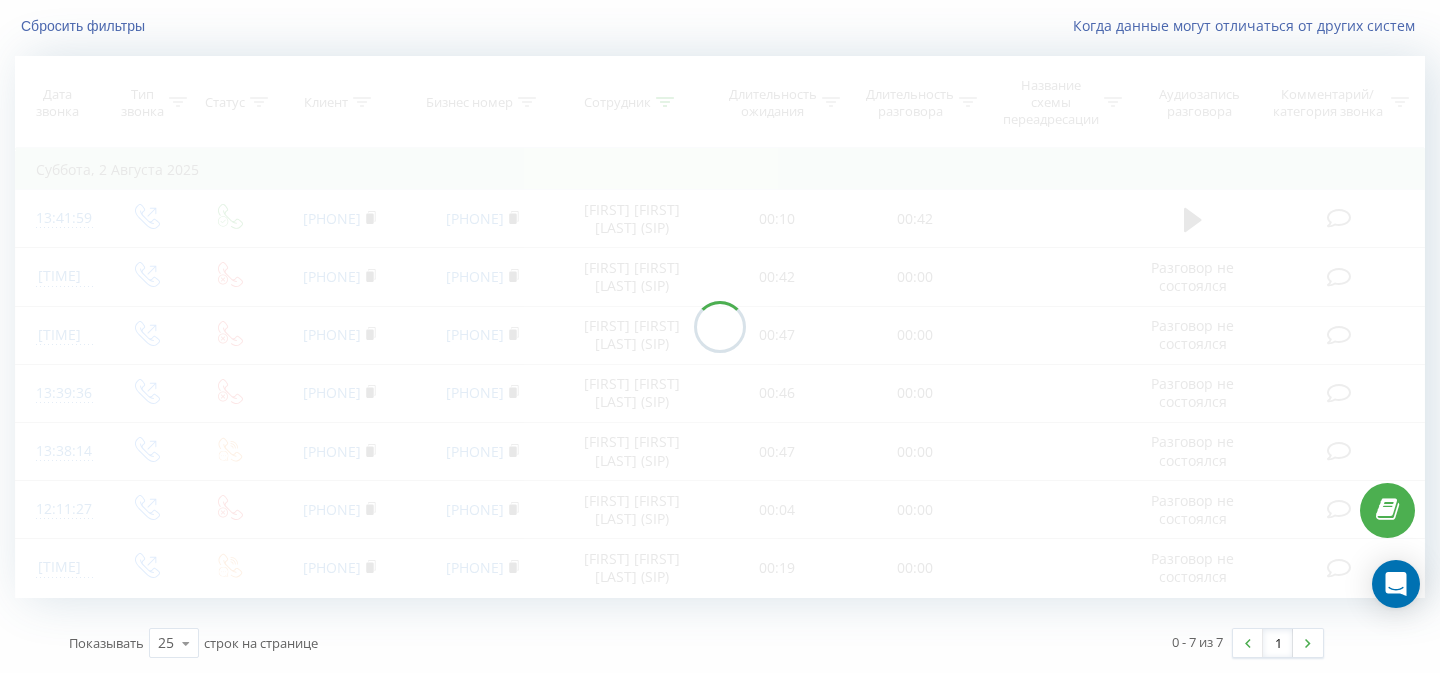 scroll, scrollTop: 68, scrollLeft: 0, axis: vertical 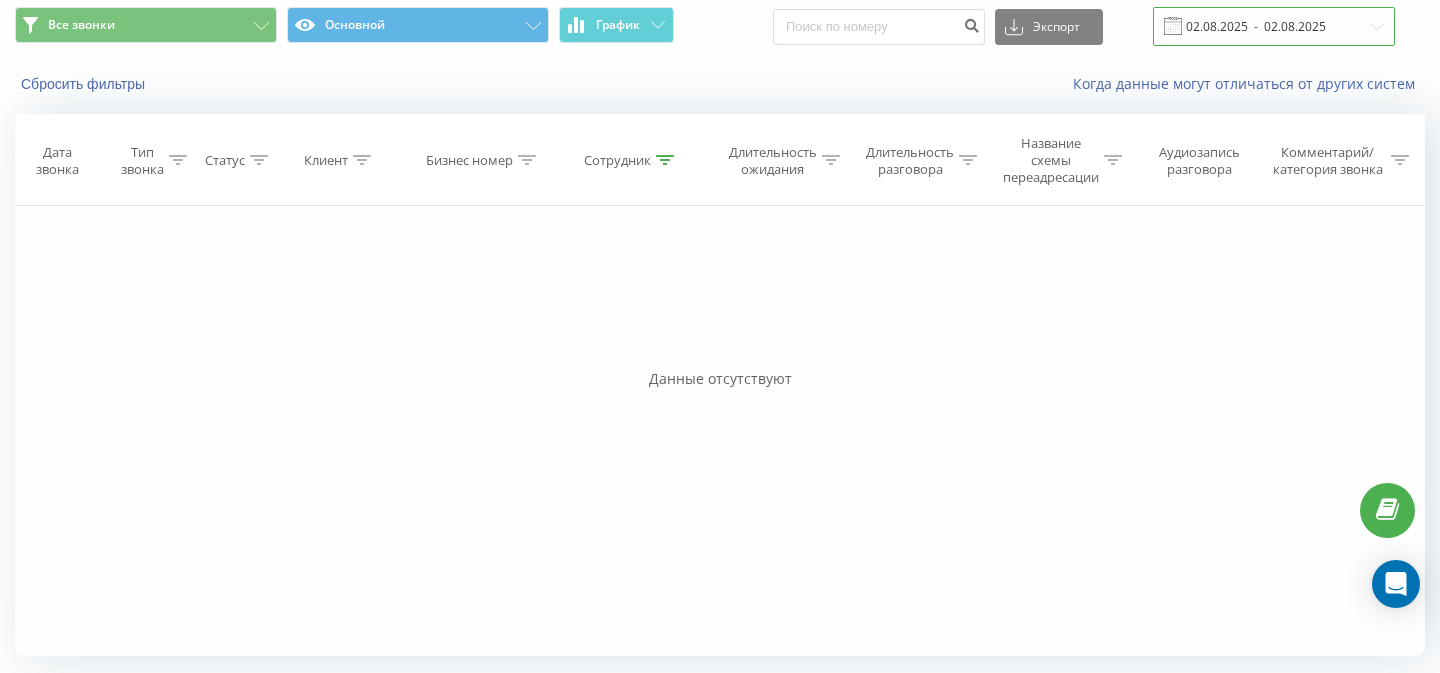 click on "02.08.2025  -  02.08.2025" at bounding box center (1274, 26) 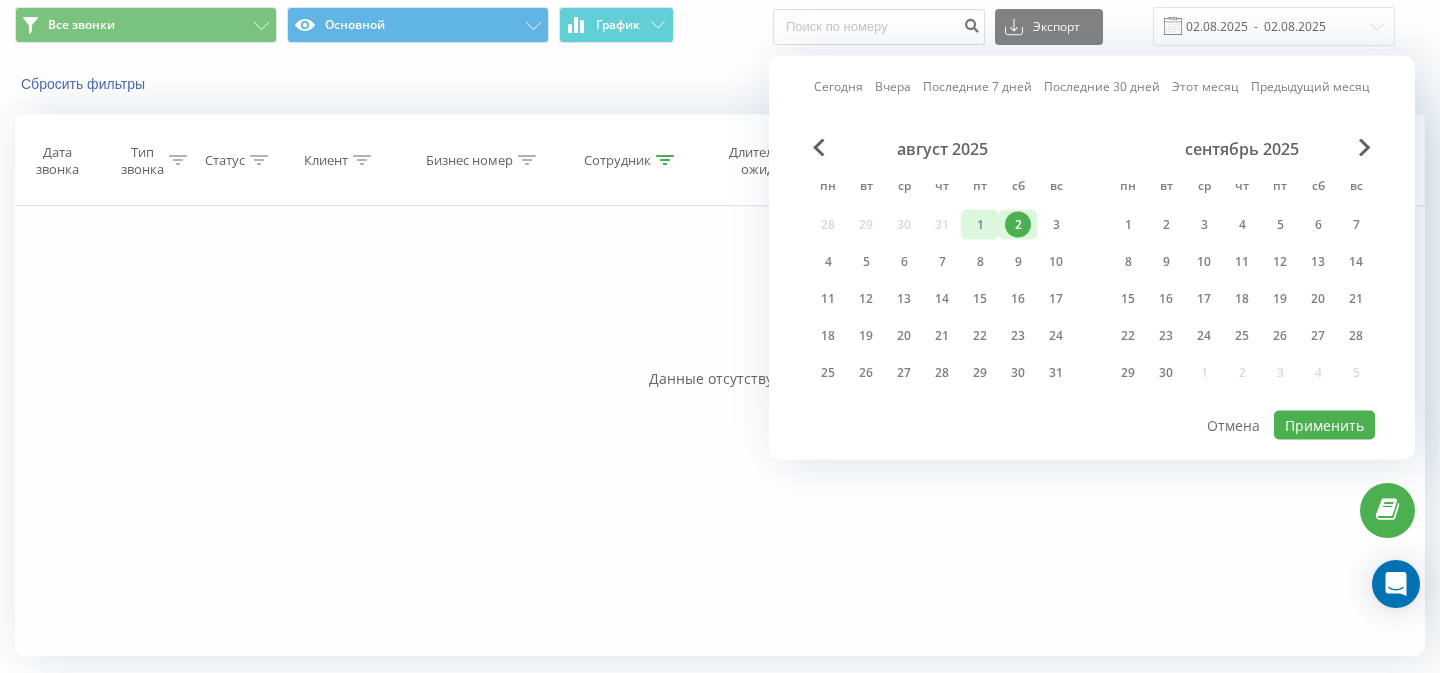 click on "1" at bounding box center [980, 225] 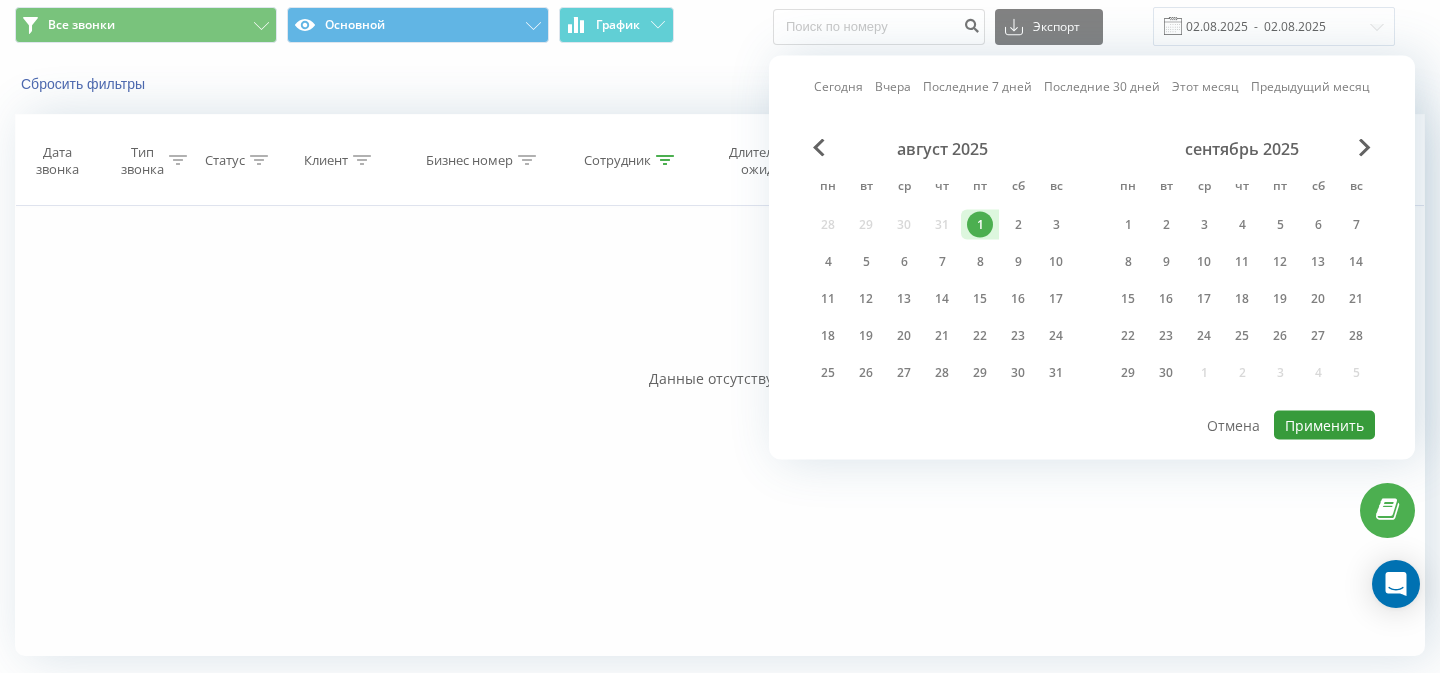 click on "Применить" at bounding box center (1324, 425) 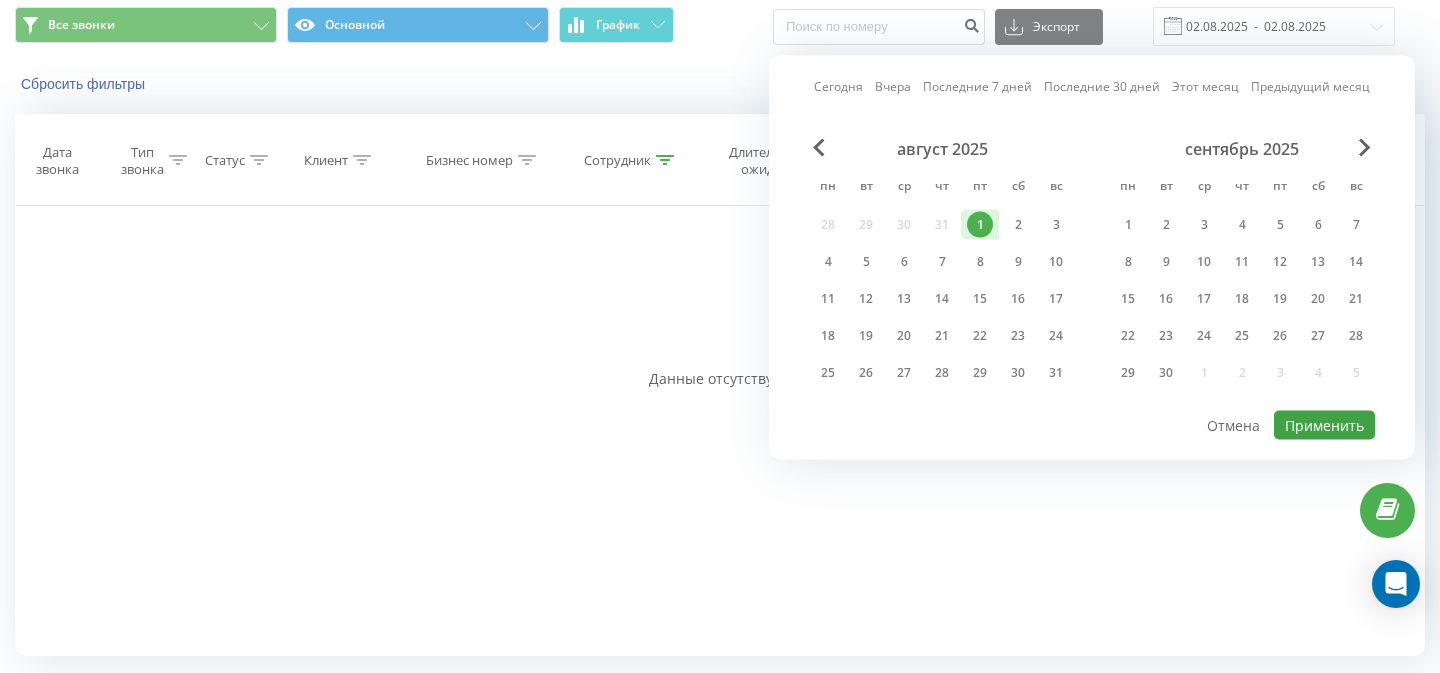type on "01.08.2025  -  01.08.2025" 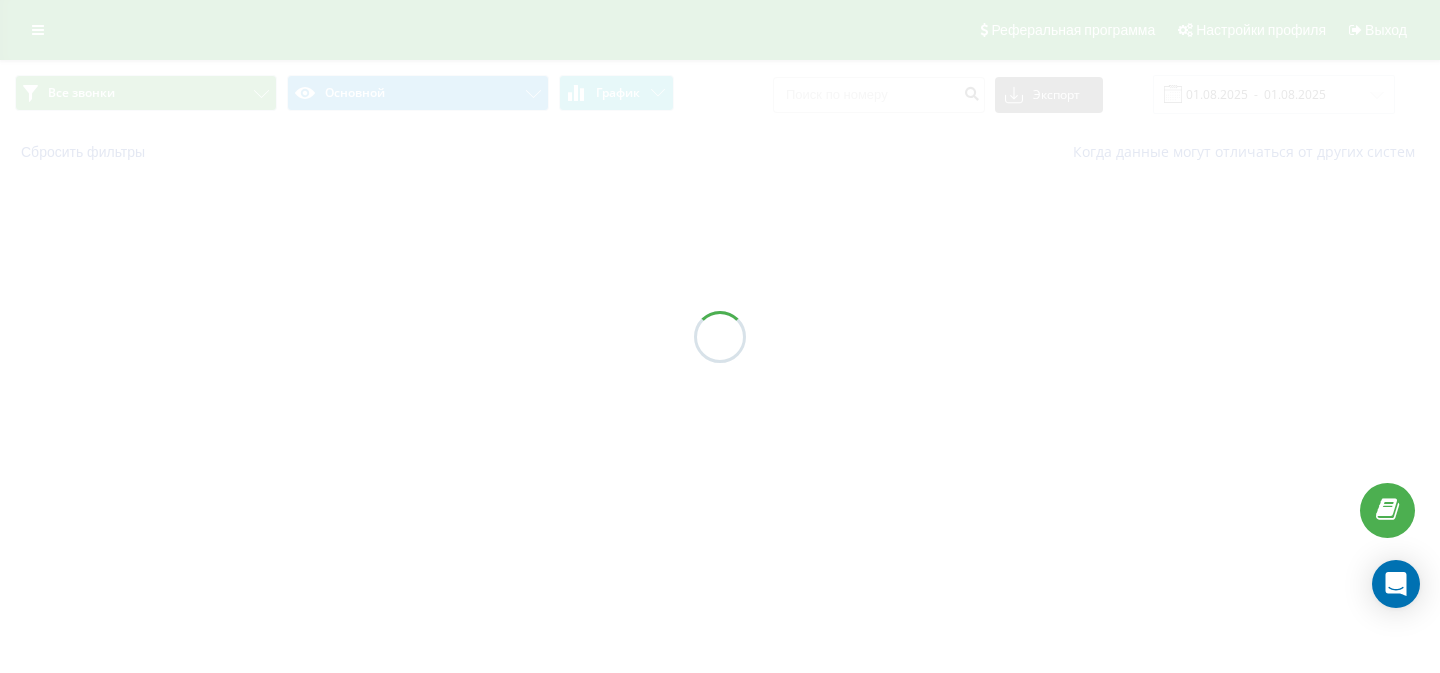scroll, scrollTop: 0, scrollLeft: 0, axis: both 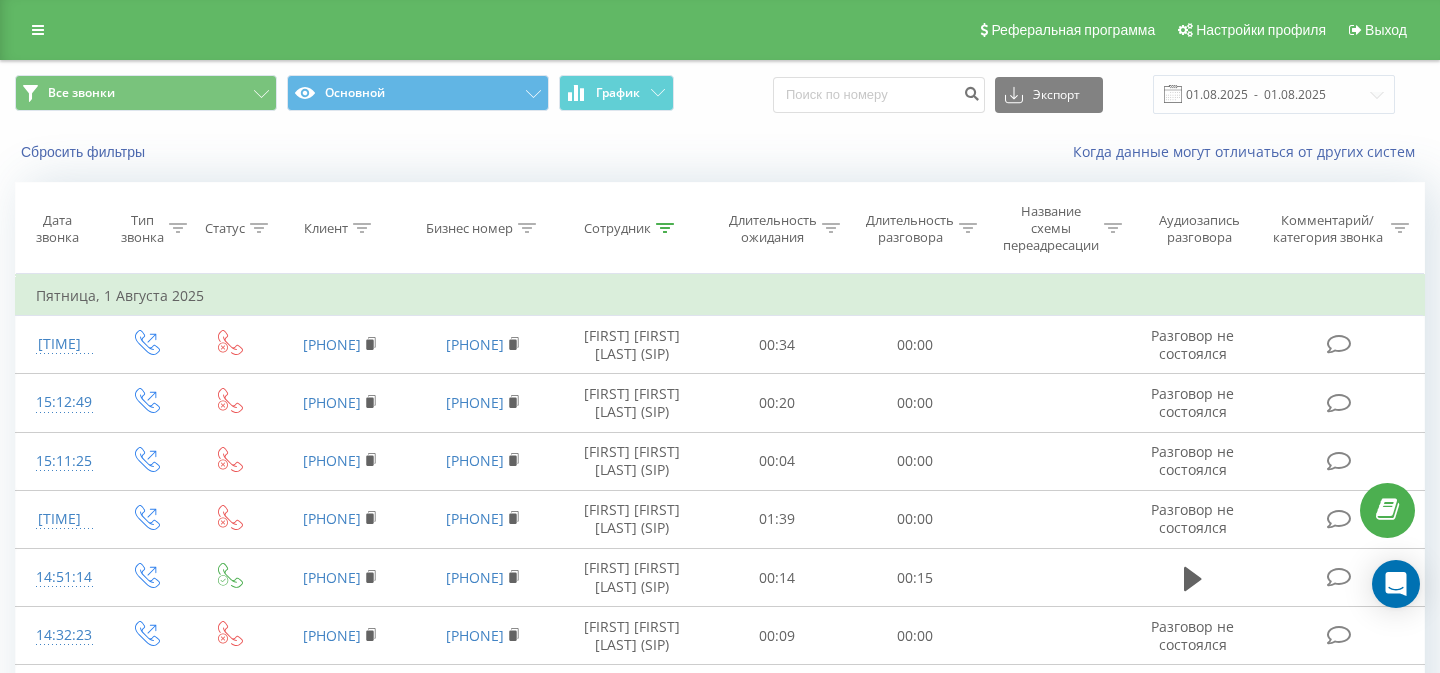 click on "Сотрудник" at bounding box center [632, 228] 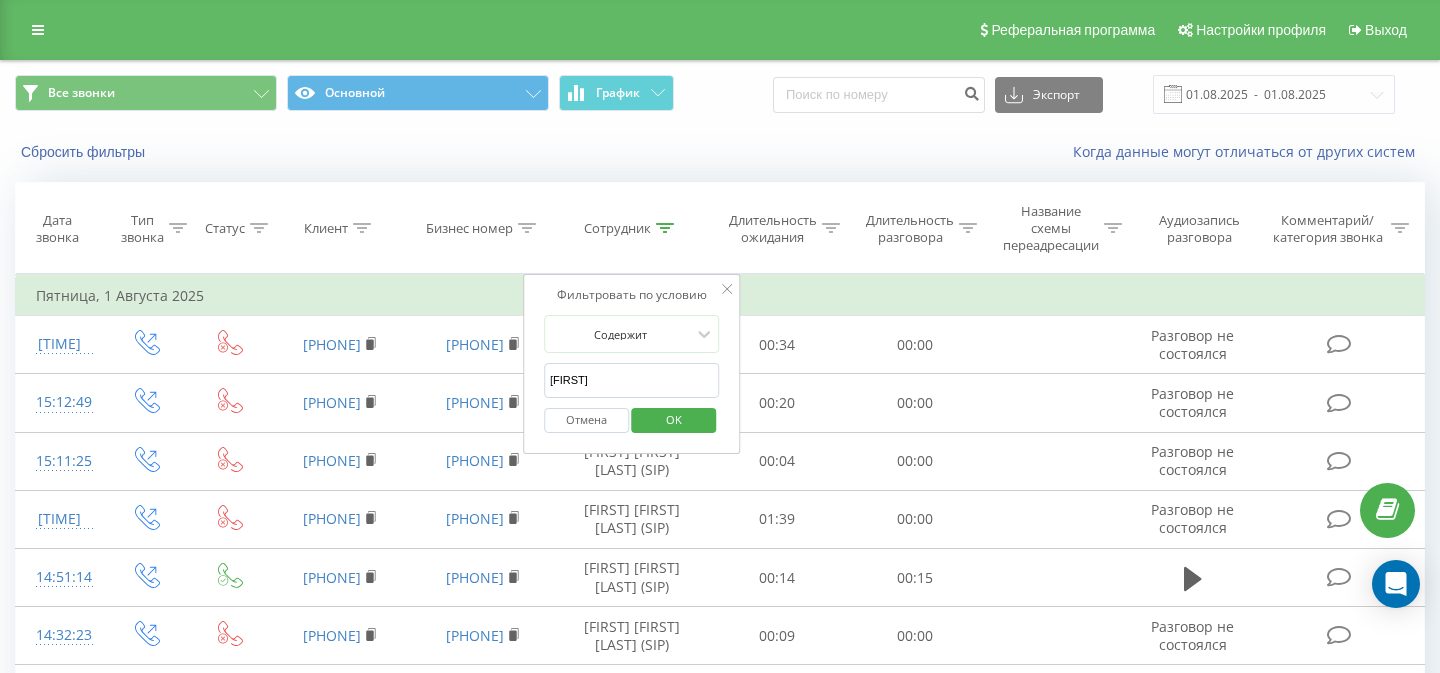 click on "илона" at bounding box center [632, 380] 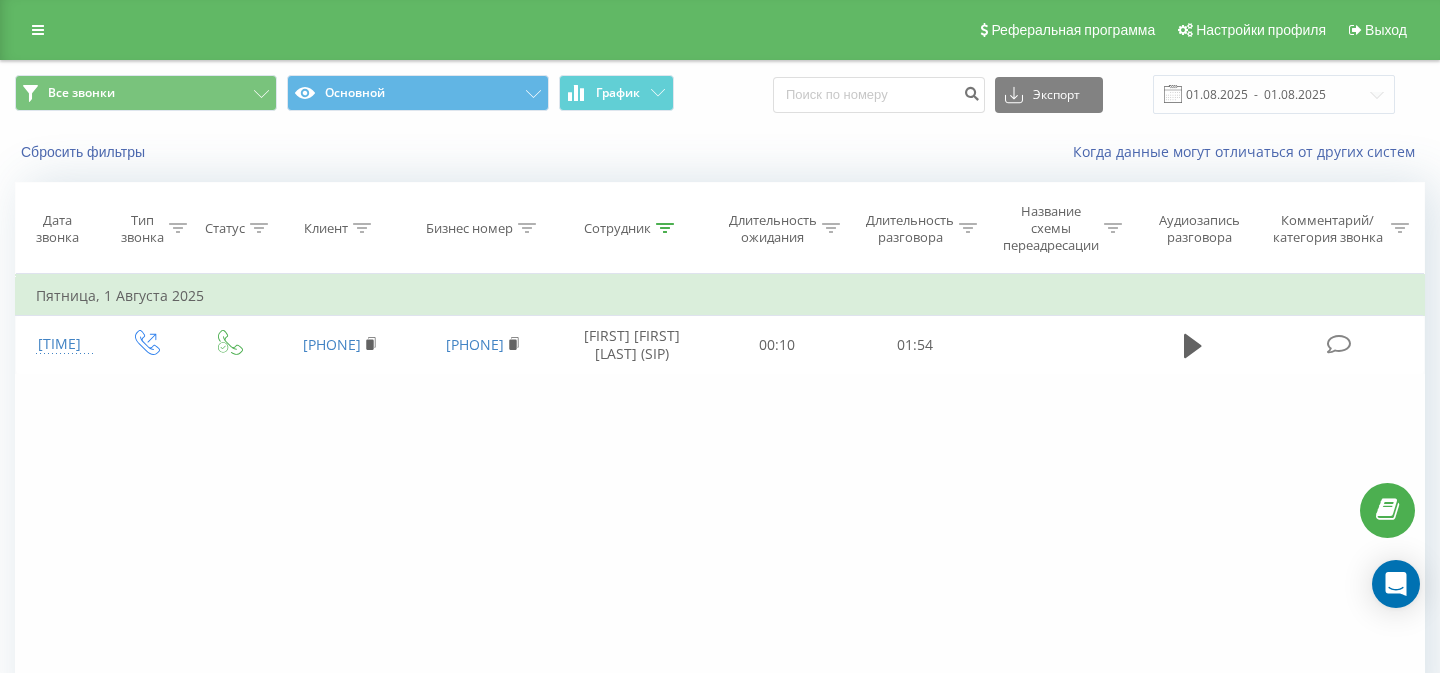scroll, scrollTop: 126, scrollLeft: 0, axis: vertical 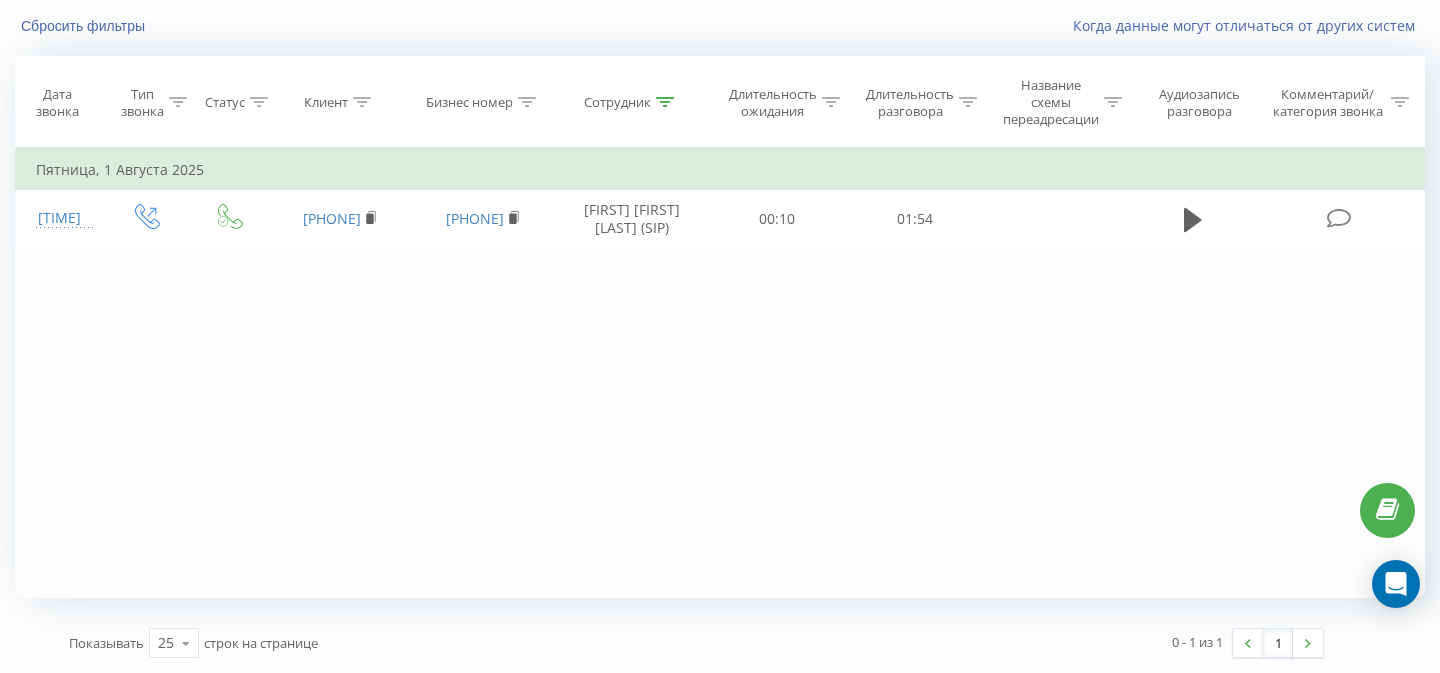 click on "Сотрудник" at bounding box center (617, 102) 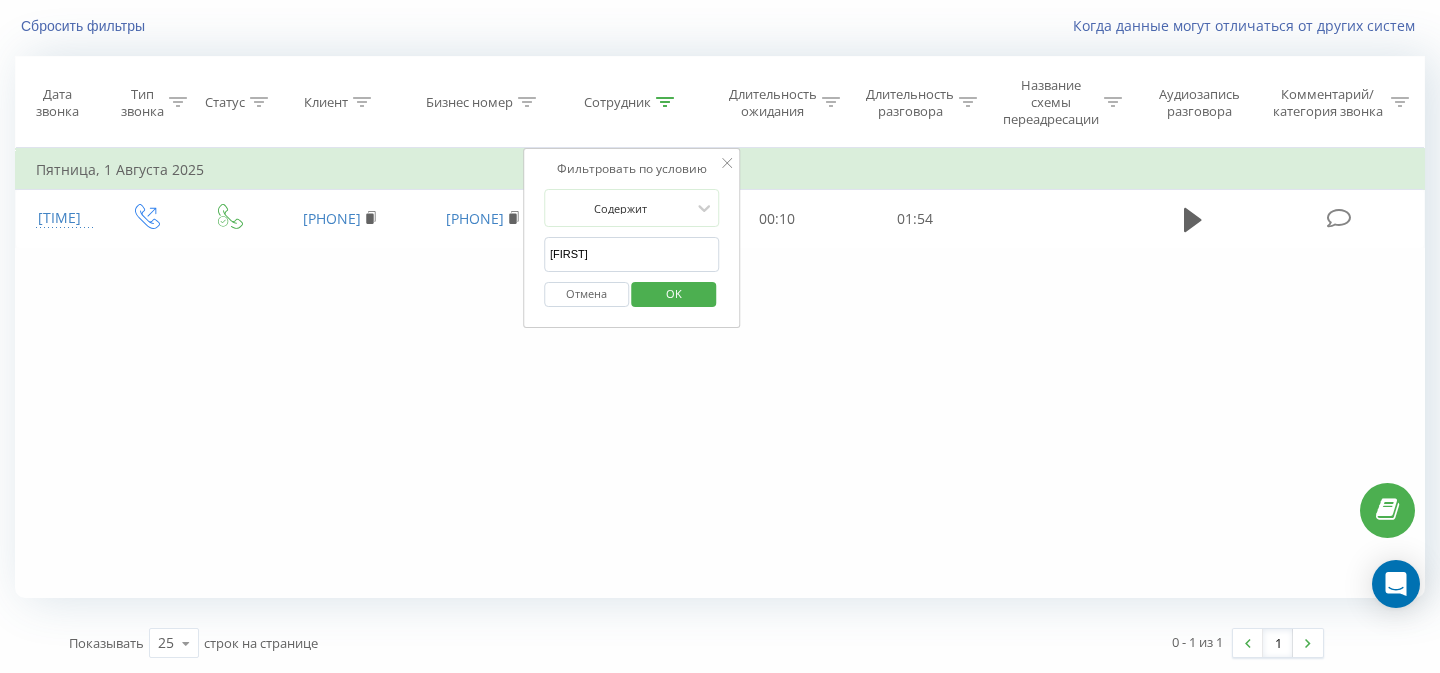click on "анна" at bounding box center (632, 254) 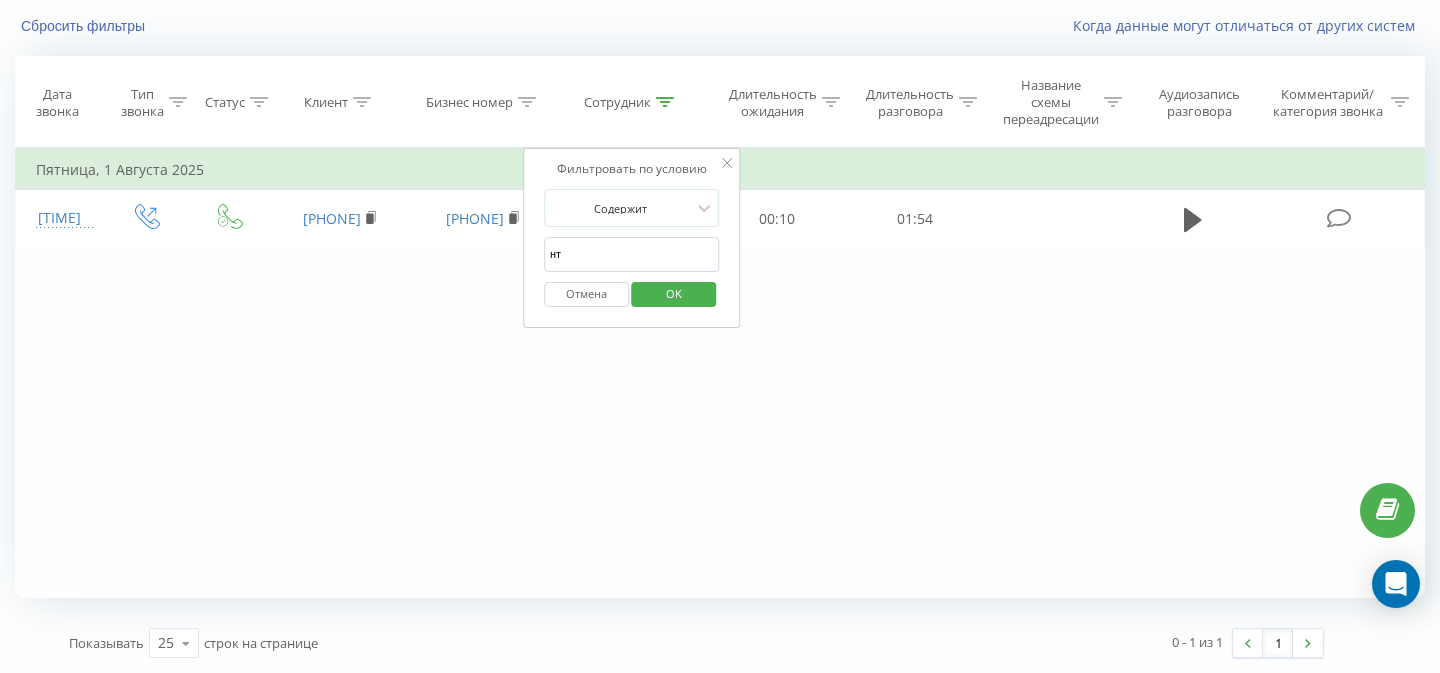 type on "н" 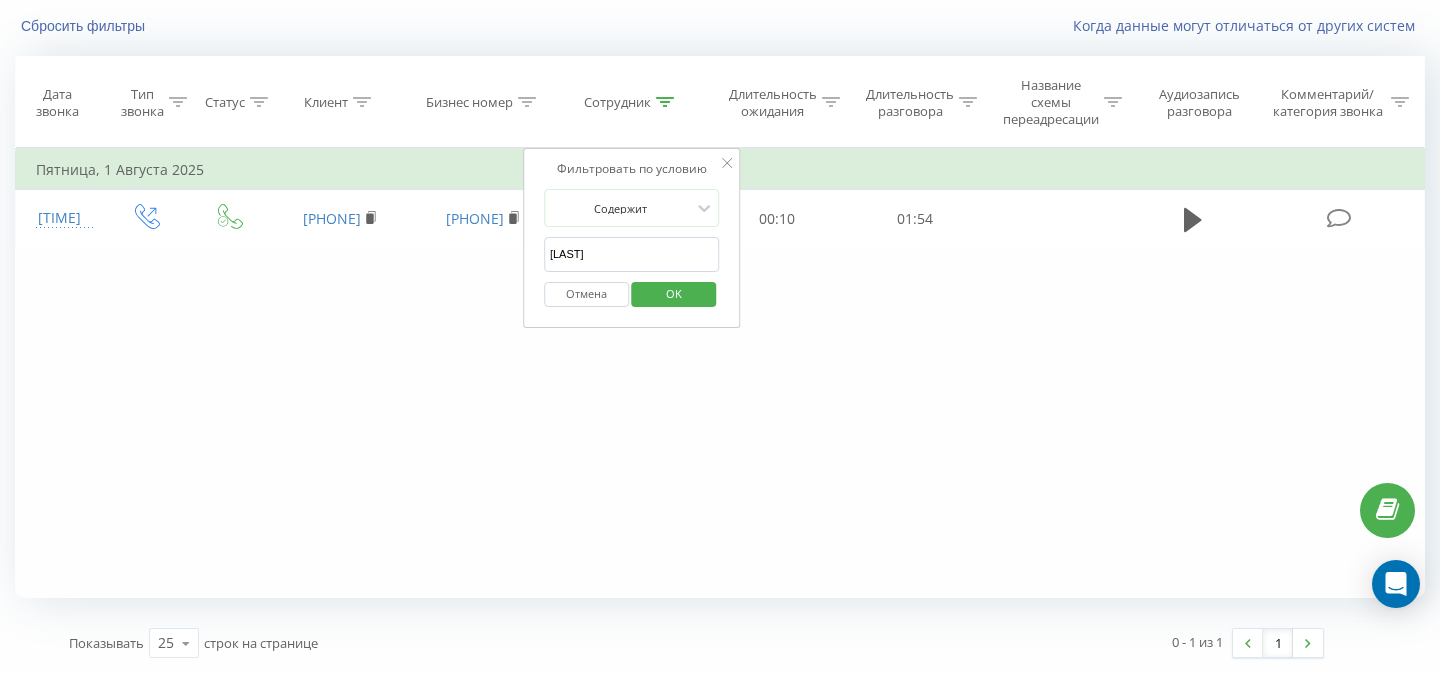 click on "OK" at bounding box center [674, 294] 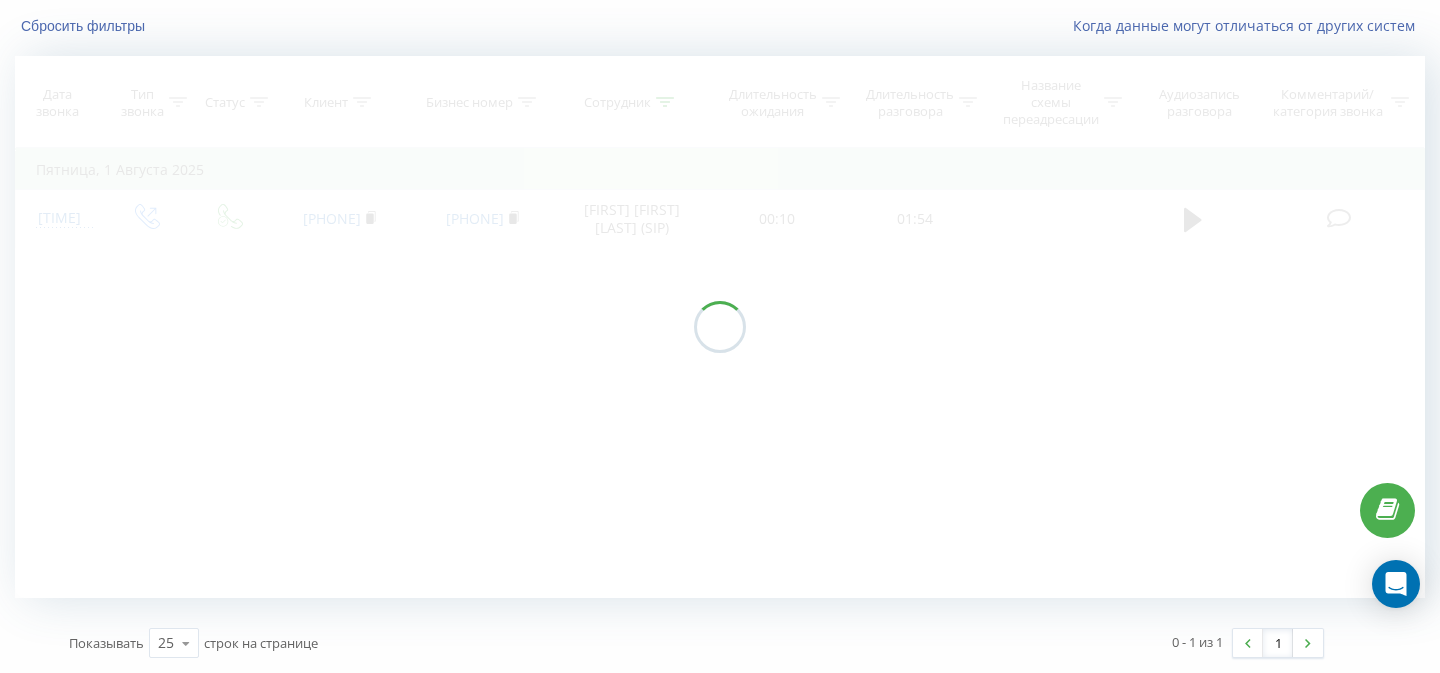 scroll, scrollTop: 68, scrollLeft: 0, axis: vertical 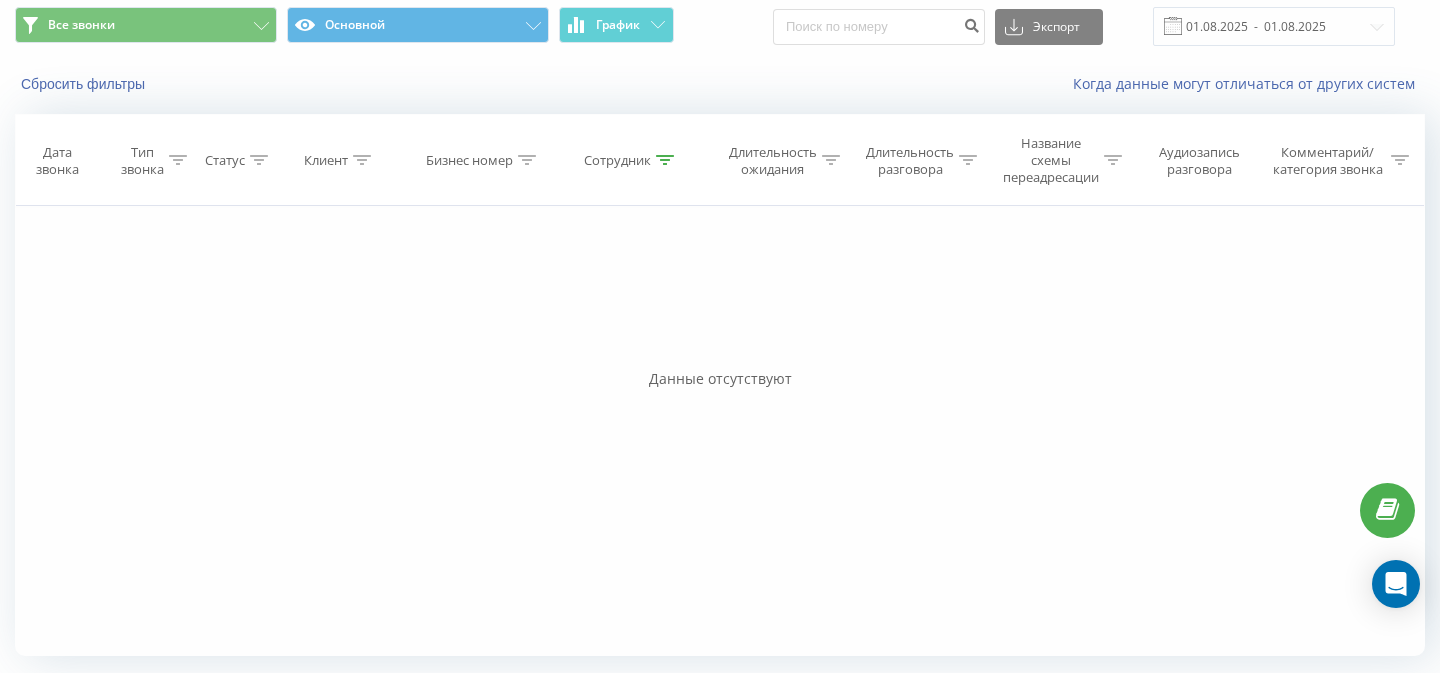click on "Сотрудник" at bounding box center (617, 160) 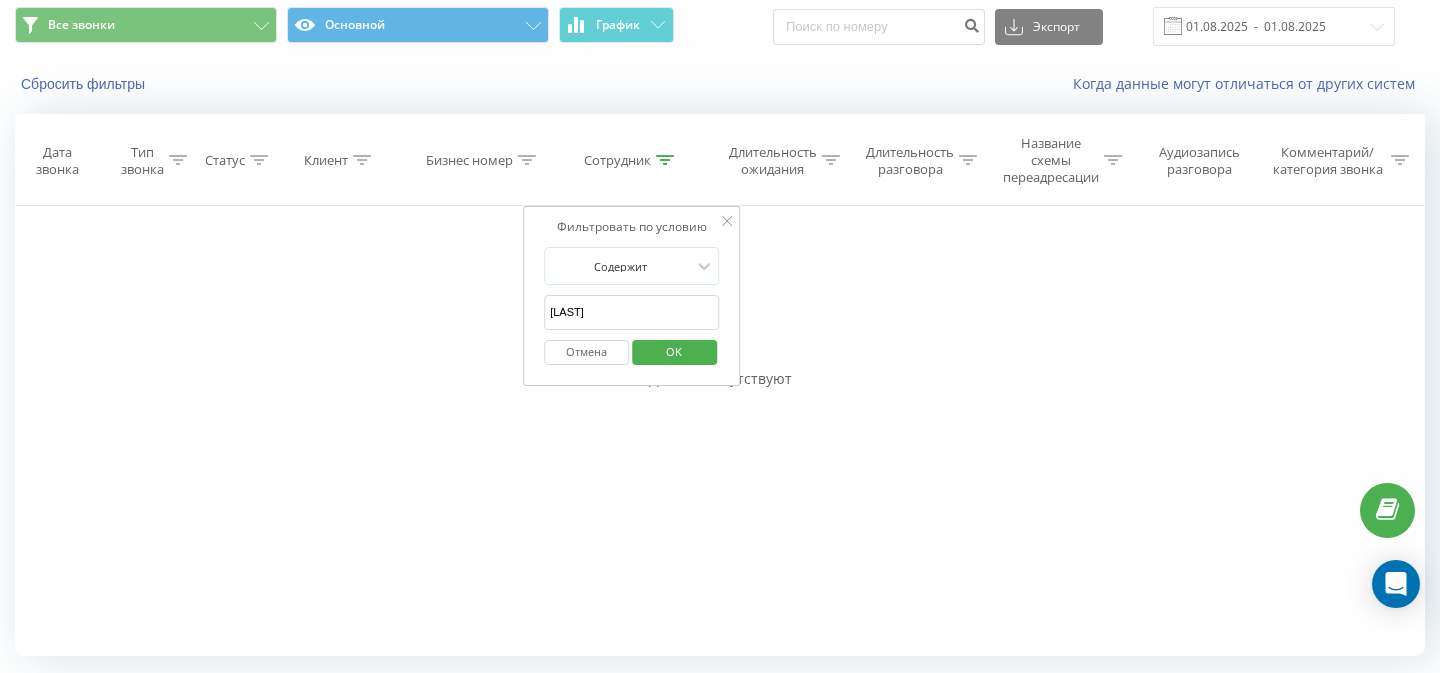 click on "петренко" at bounding box center [632, 312] 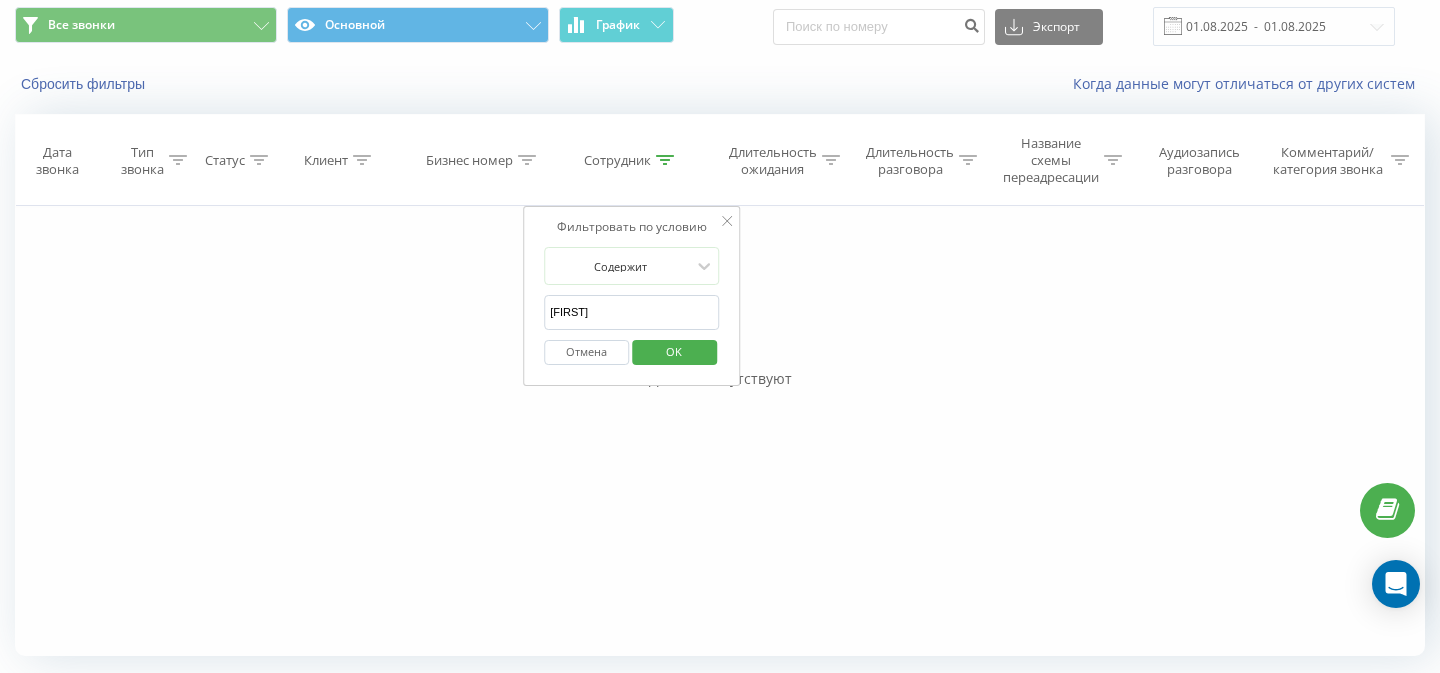 click on "OK" at bounding box center [674, 352] 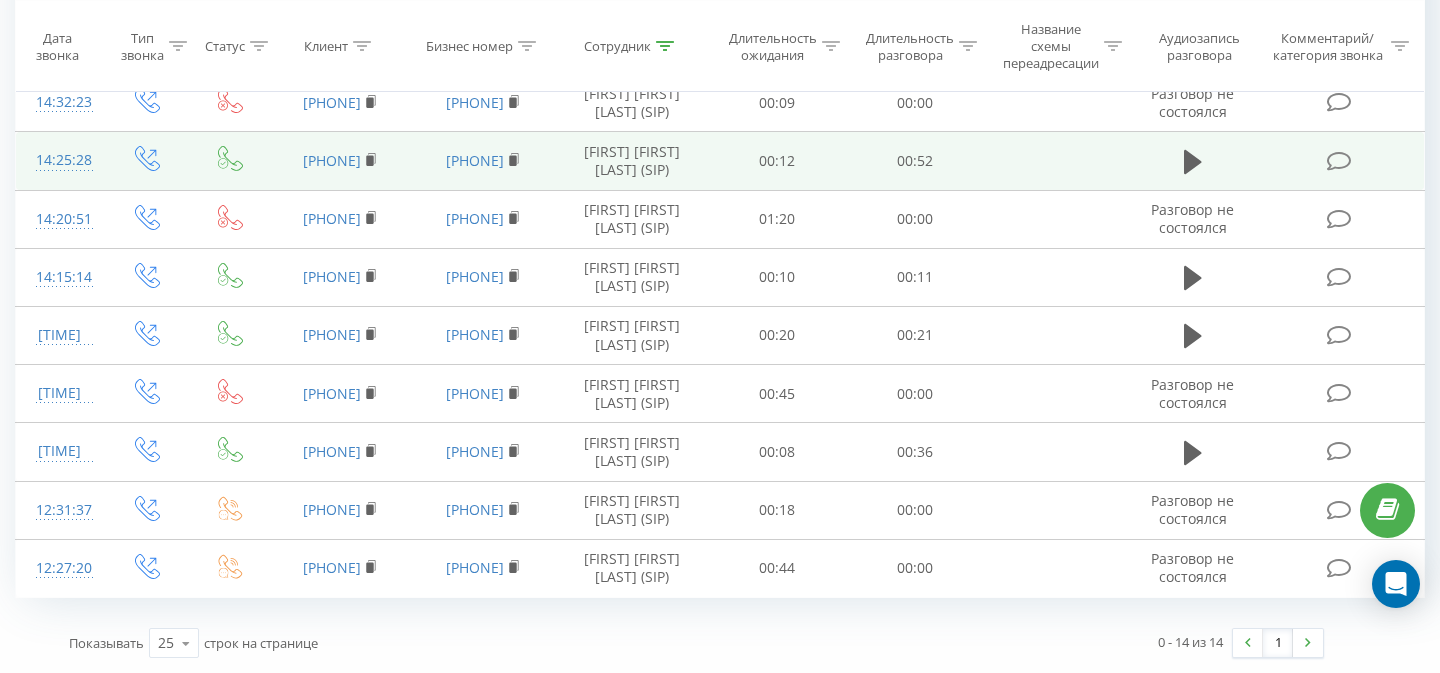 scroll, scrollTop: 0, scrollLeft: 0, axis: both 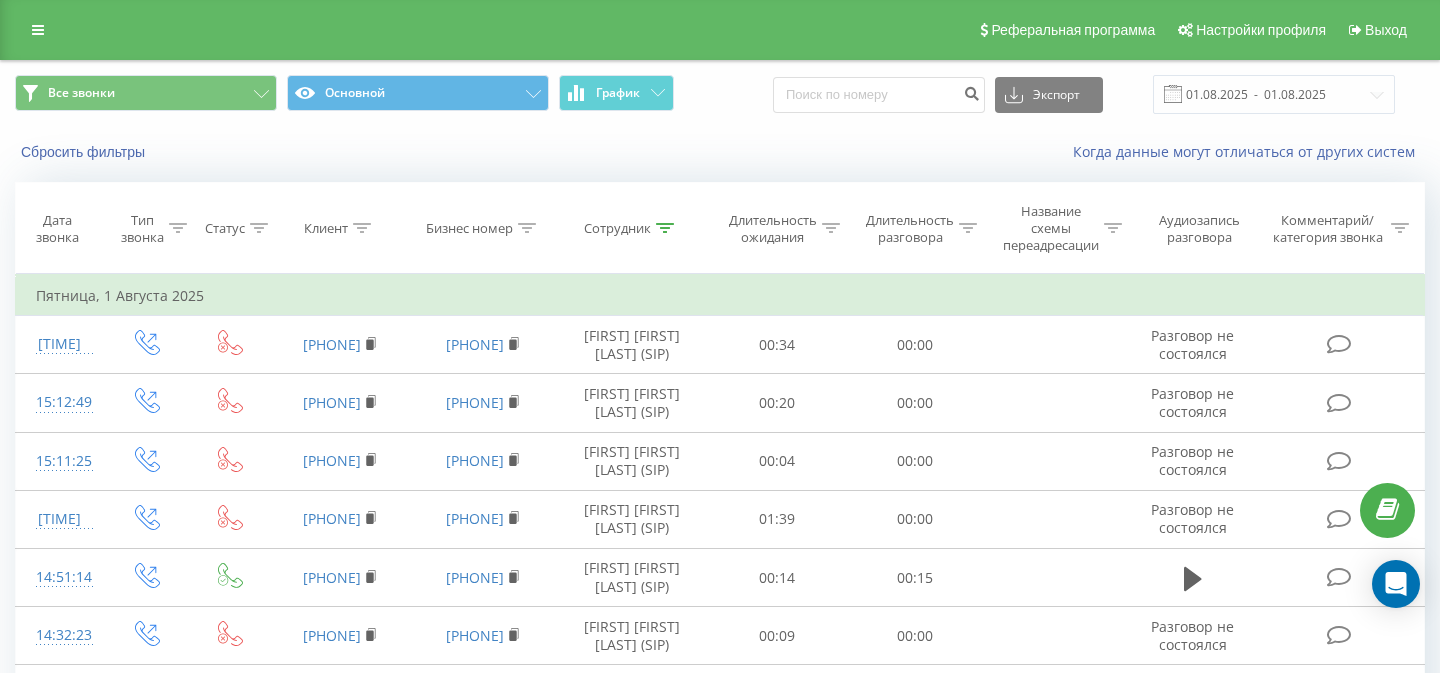 click on "Сотрудник" at bounding box center (617, 228) 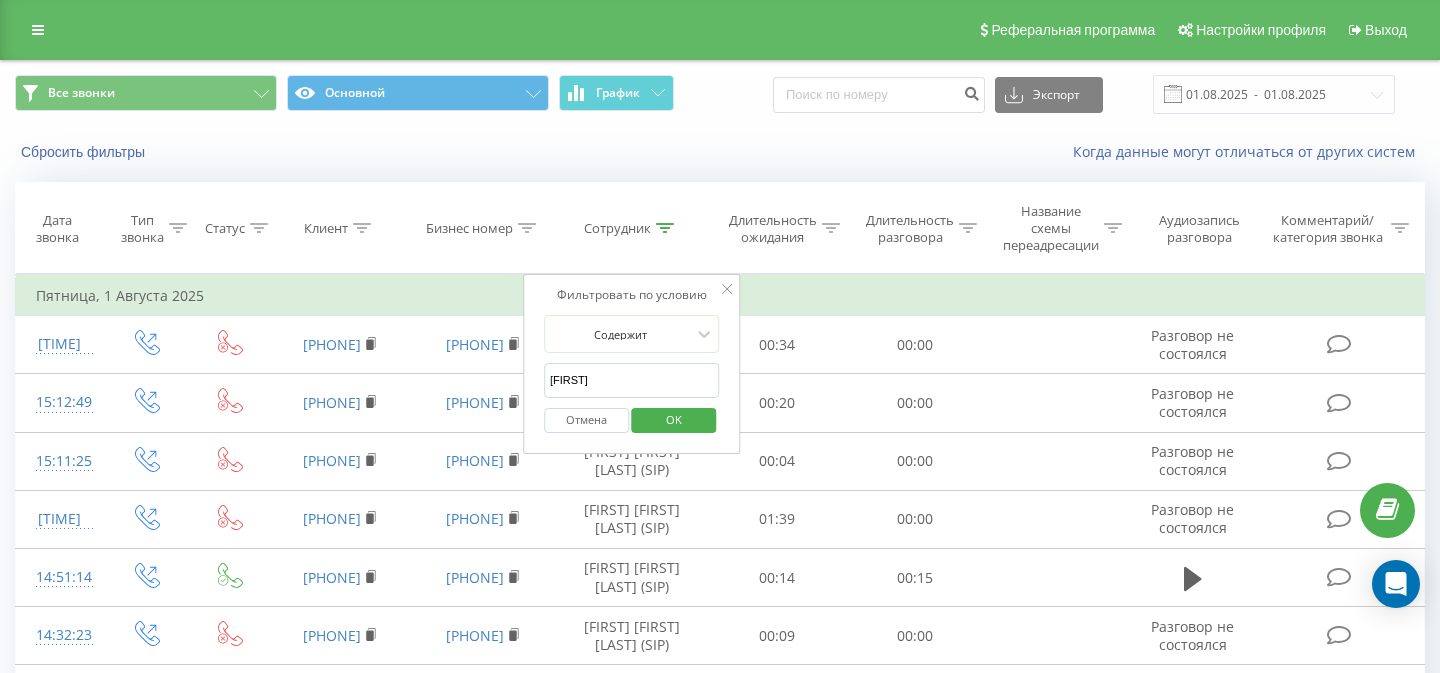 click on "илона" at bounding box center [632, 380] 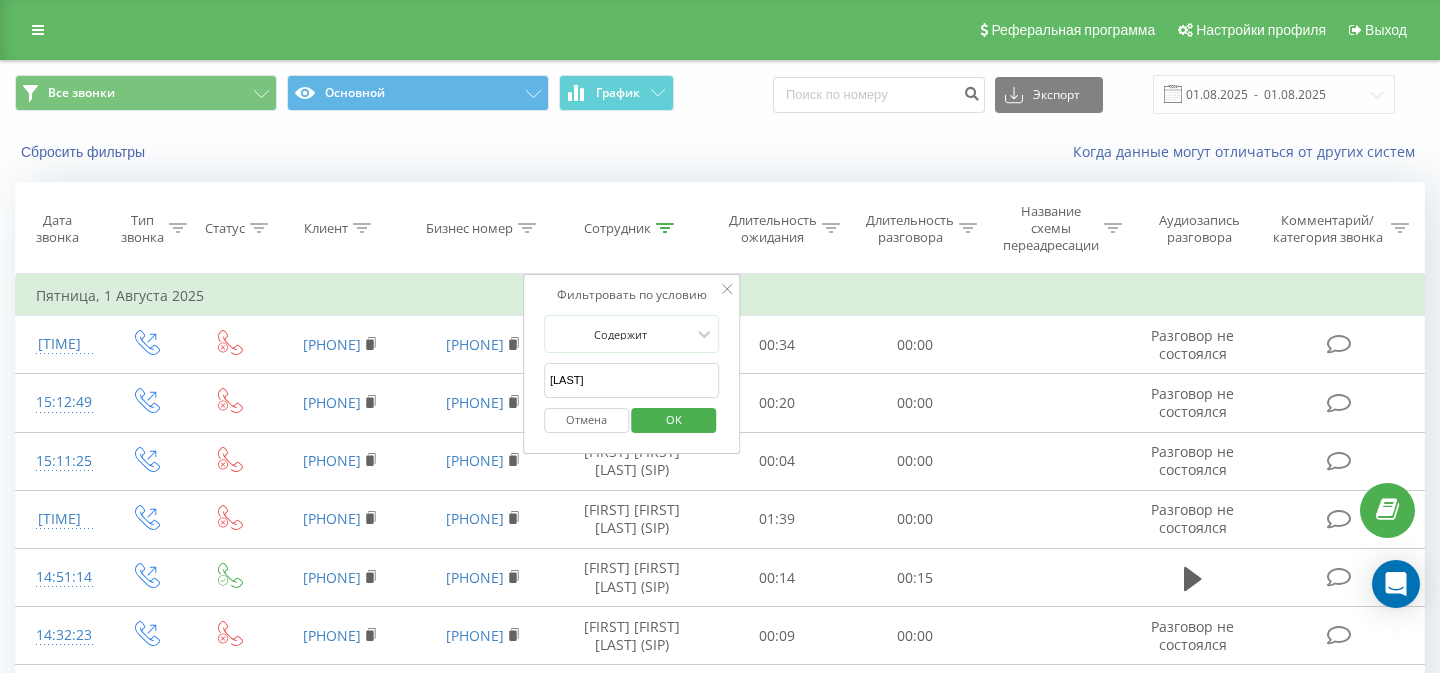 click on "OK" at bounding box center (674, 419) 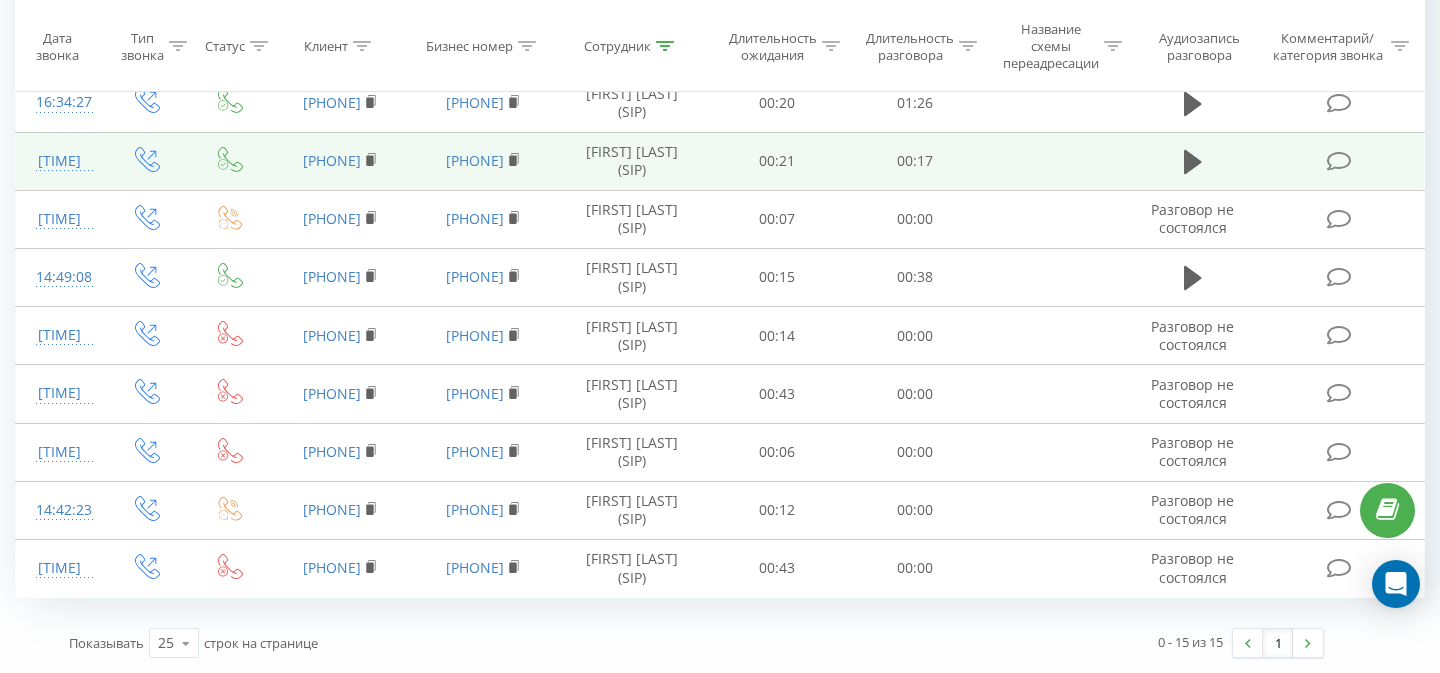 scroll, scrollTop: 0, scrollLeft: 0, axis: both 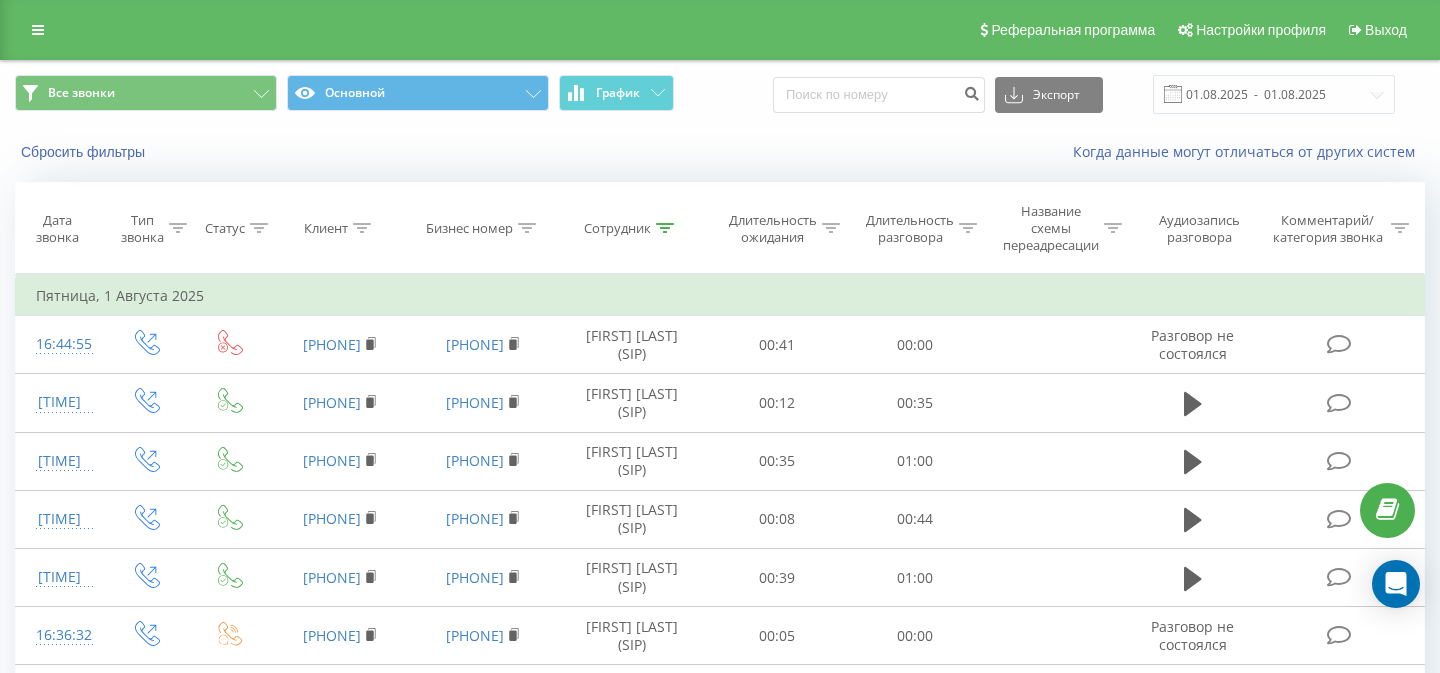 click on "Сотрудник" at bounding box center (617, 228) 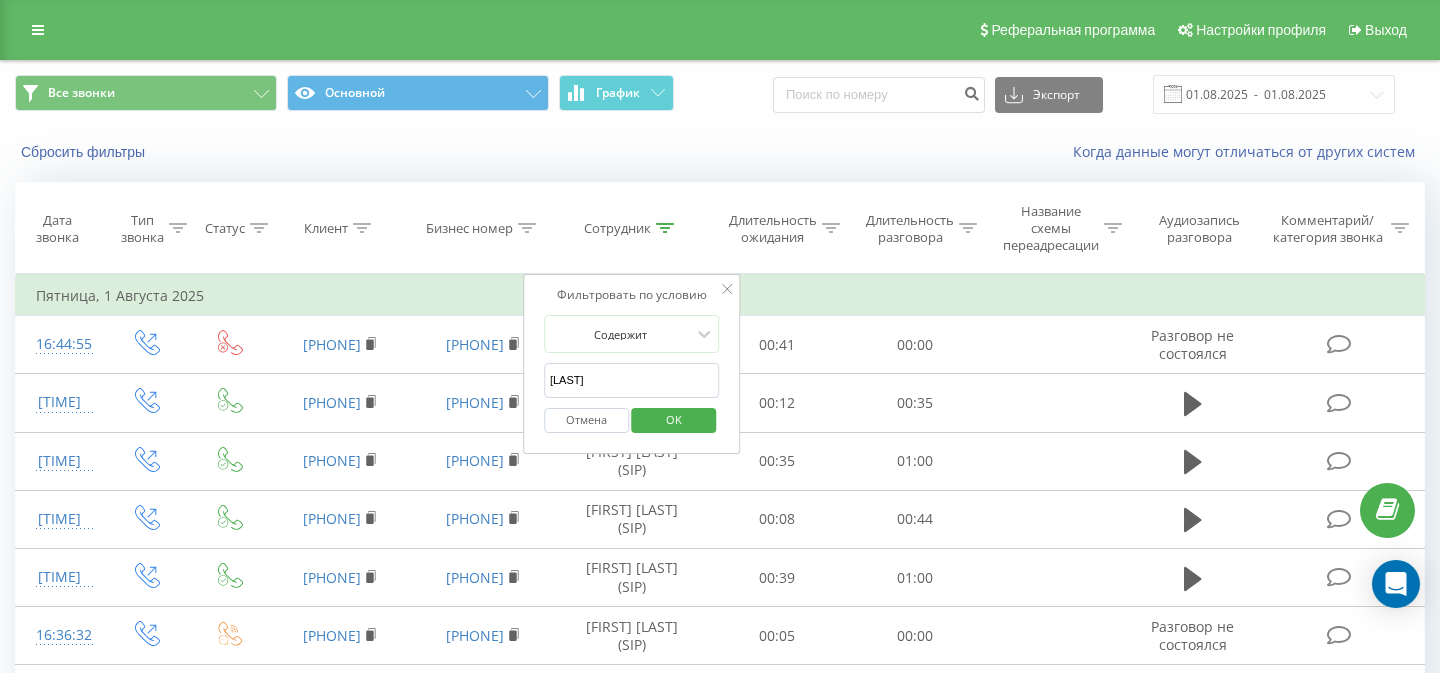 click on "суровцева" at bounding box center [632, 380] 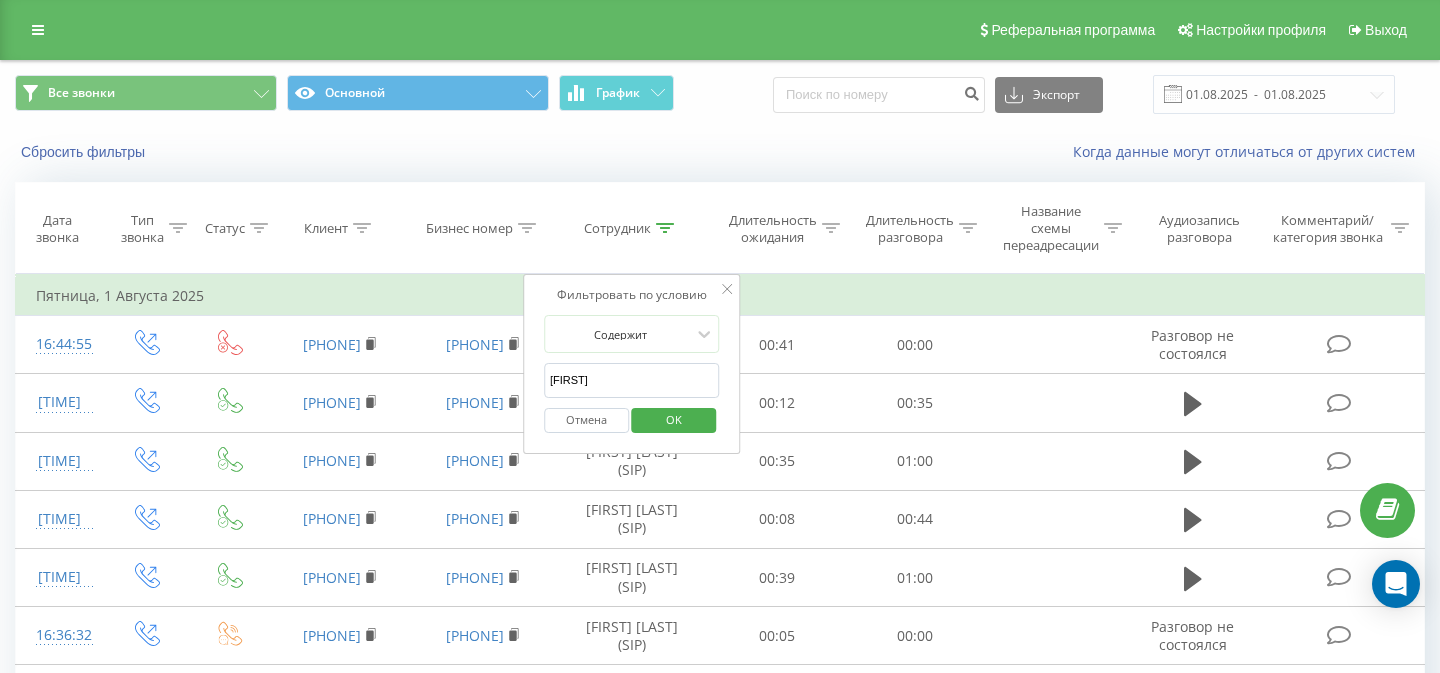 type on "мария" 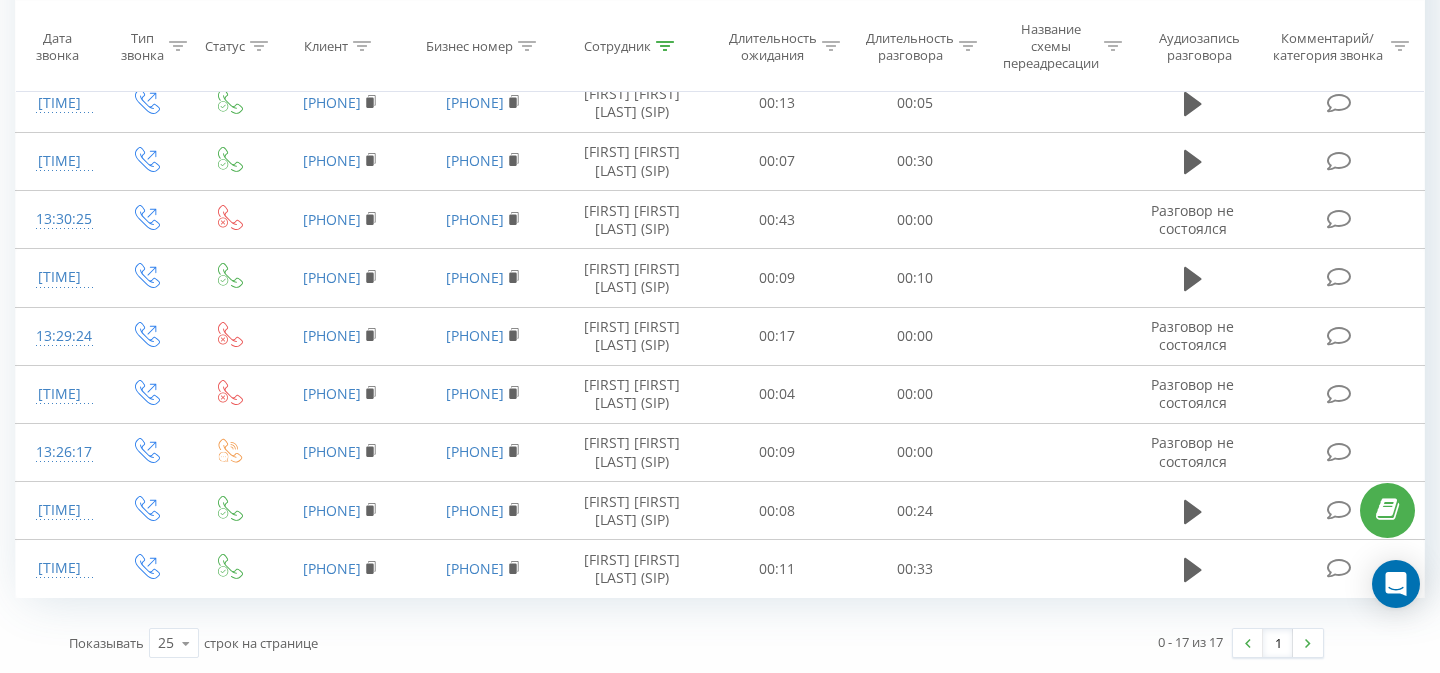scroll, scrollTop: 969, scrollLeft: 0, axis: vertical 